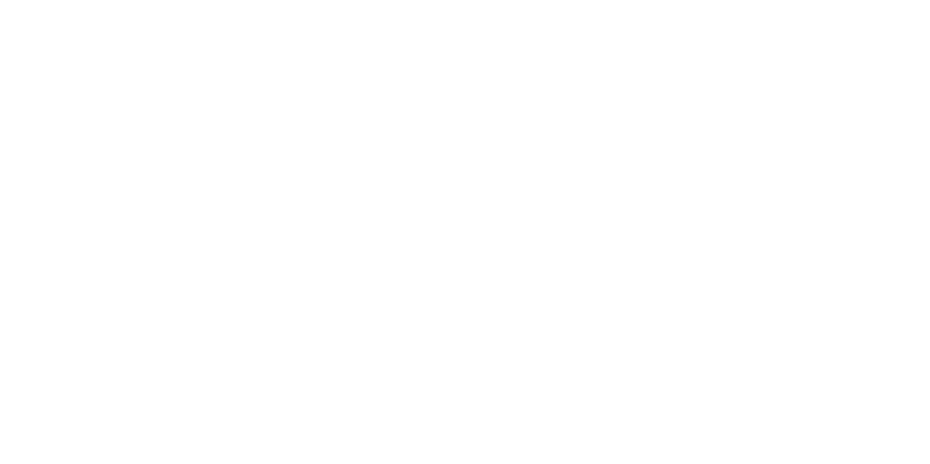 scroll, scrollTop: 0, scrollLeft: 0, axis: both 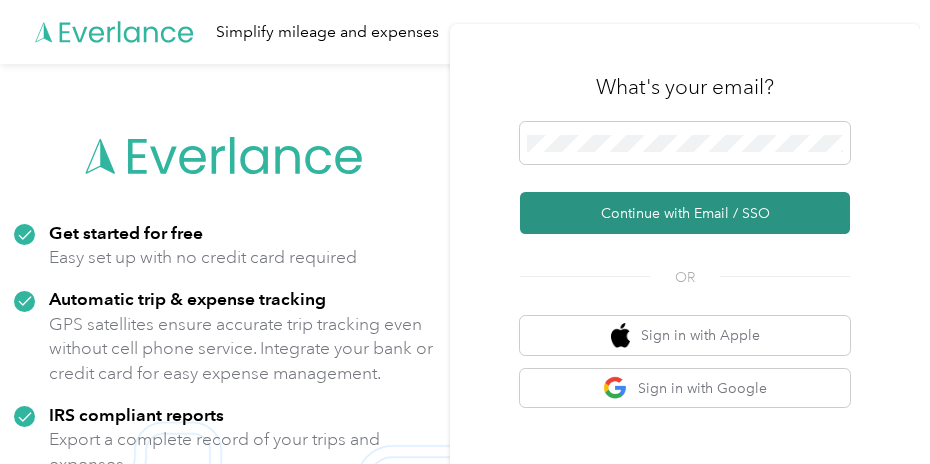 click on "Continue with Email / SSO" at bounding box center (685, 213) 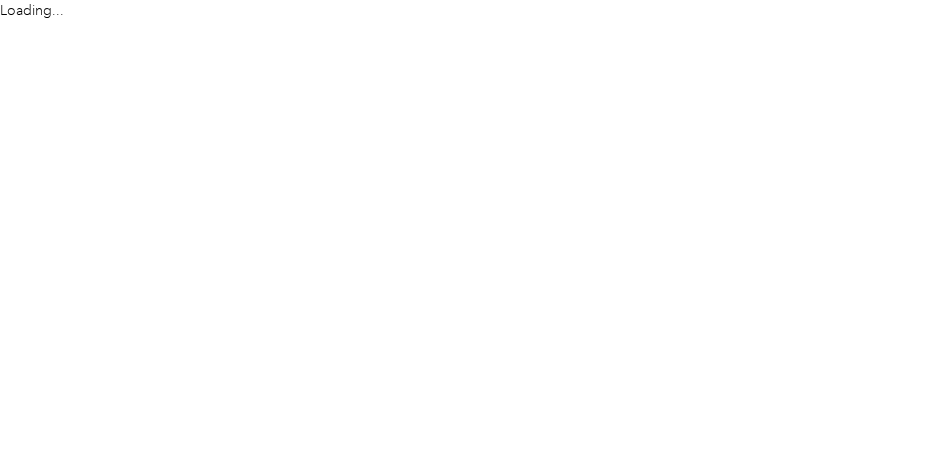 scroll, scrollTop: 0, scrollLeft: 0, axis: both 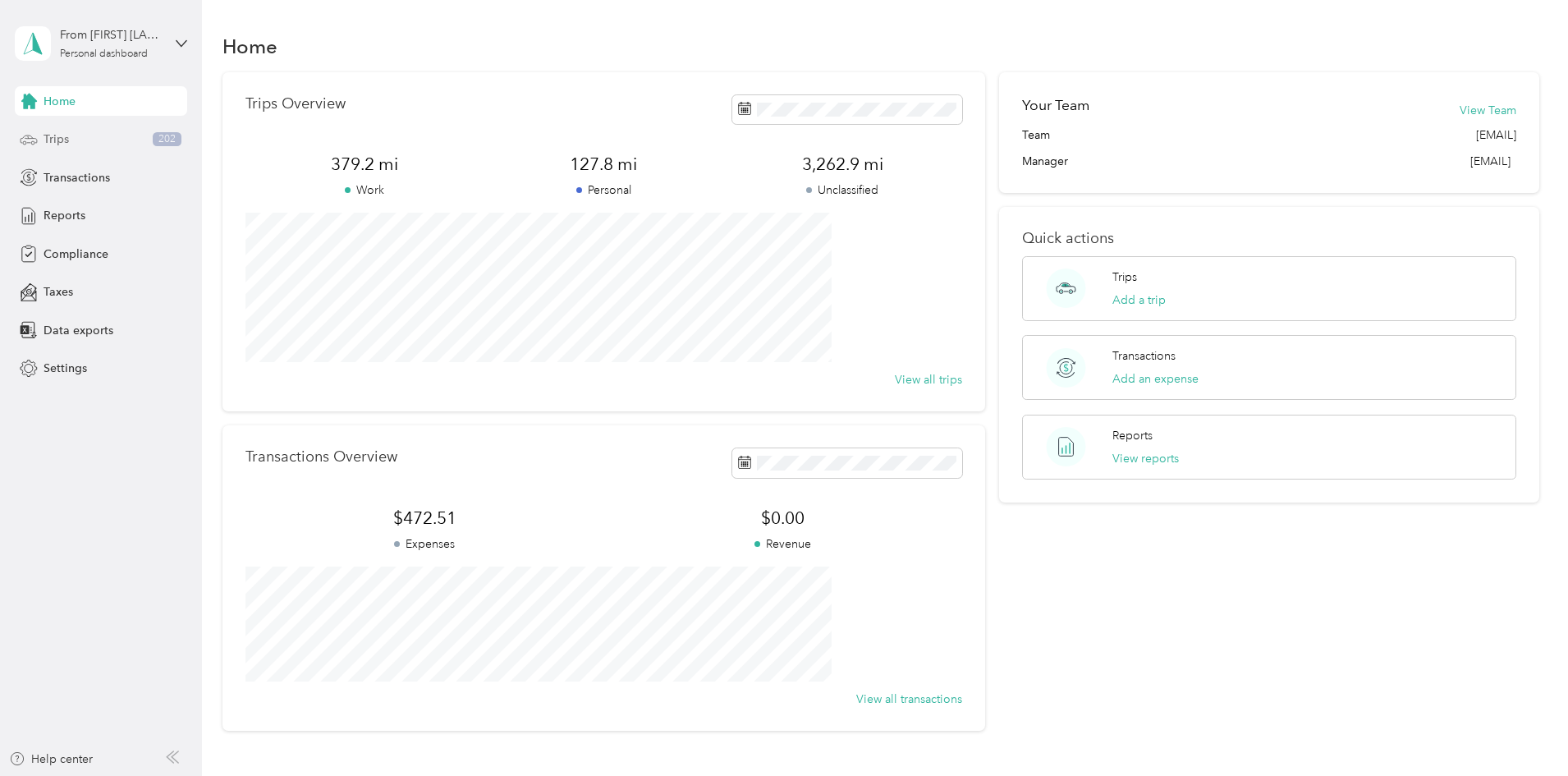click on "Trips 202" at bounding box center [101, 140] 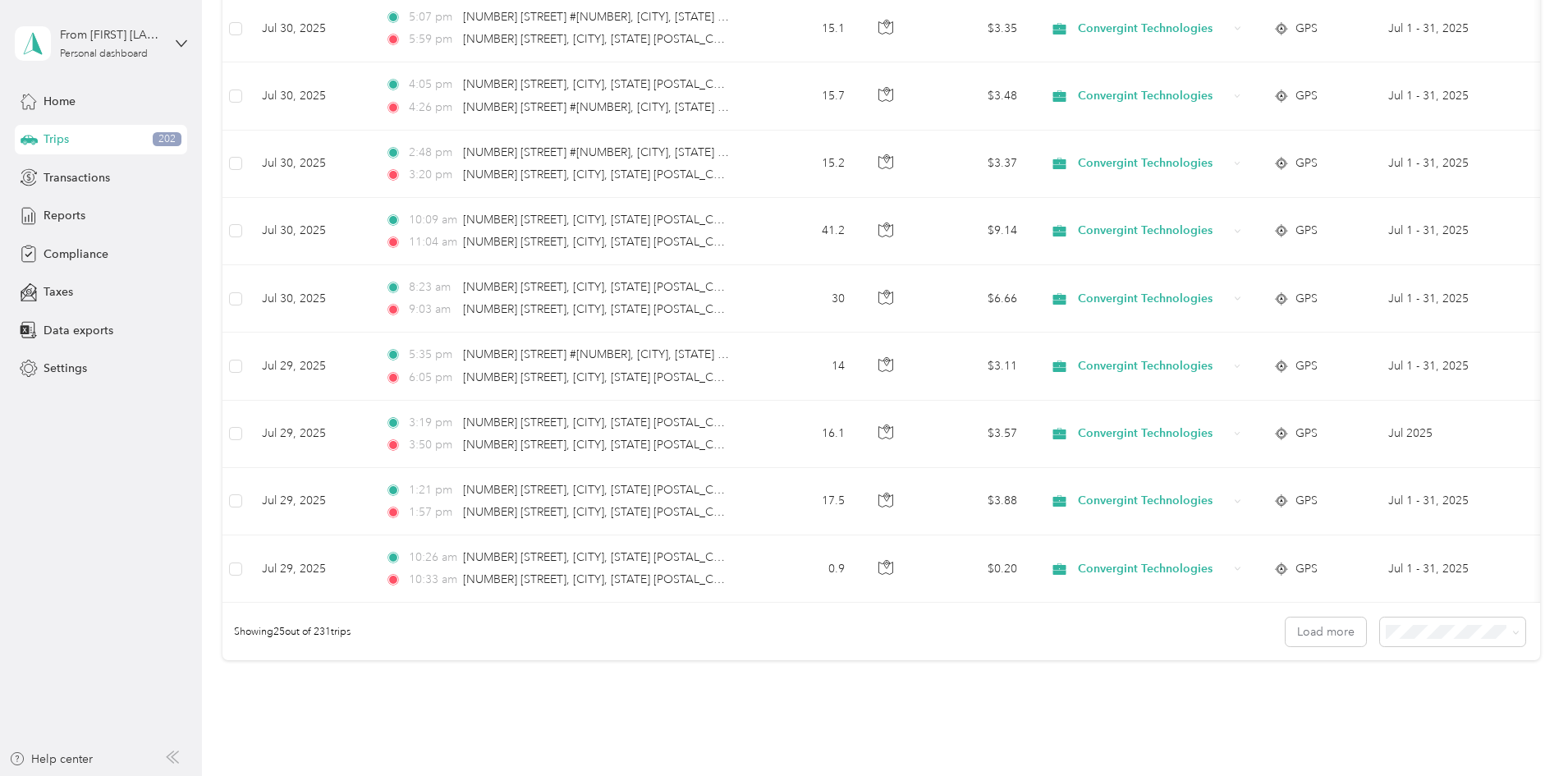 scroll, scrollTop: 1404, scrollLeft: 0, axis: vertical 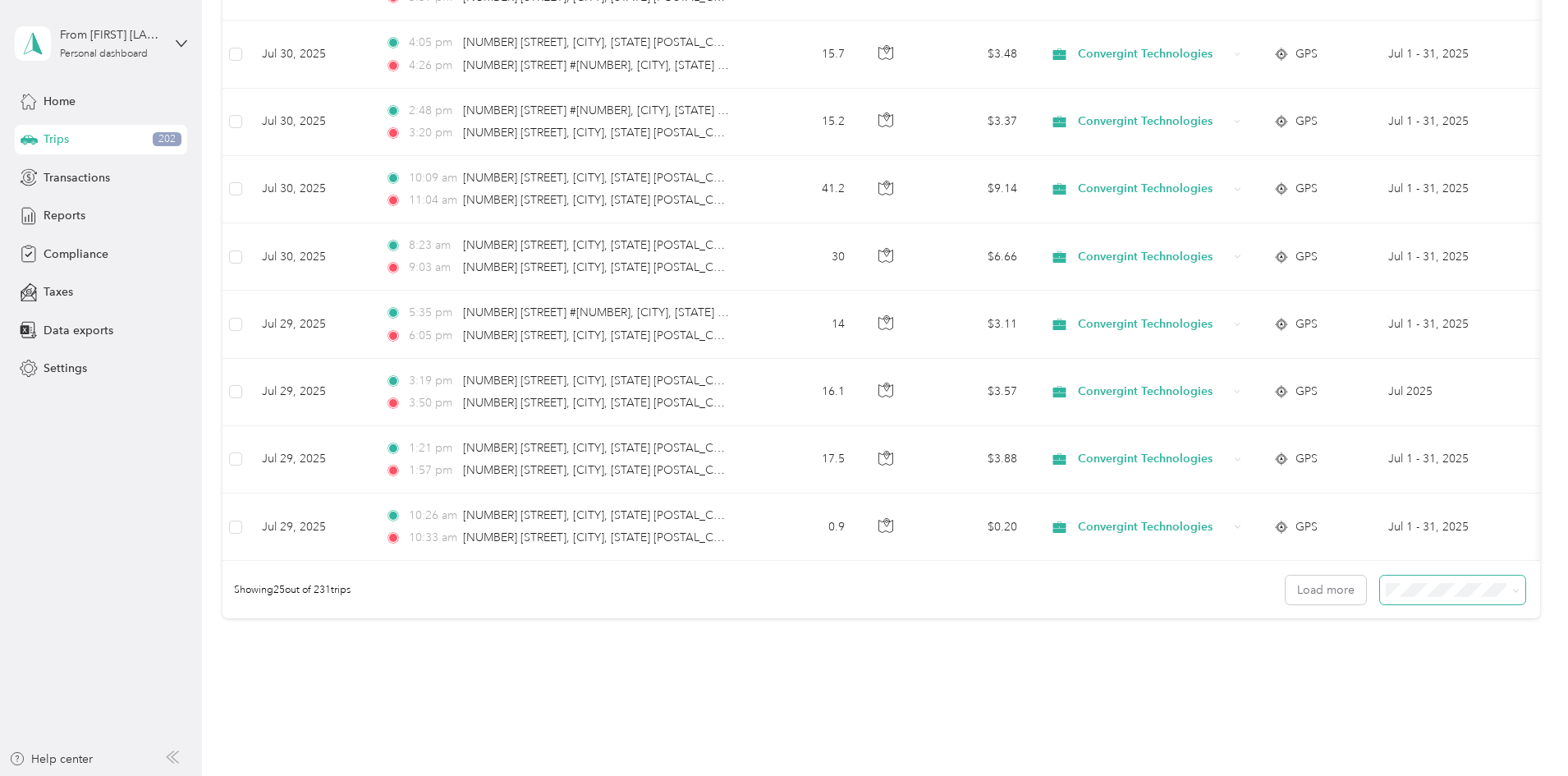 click 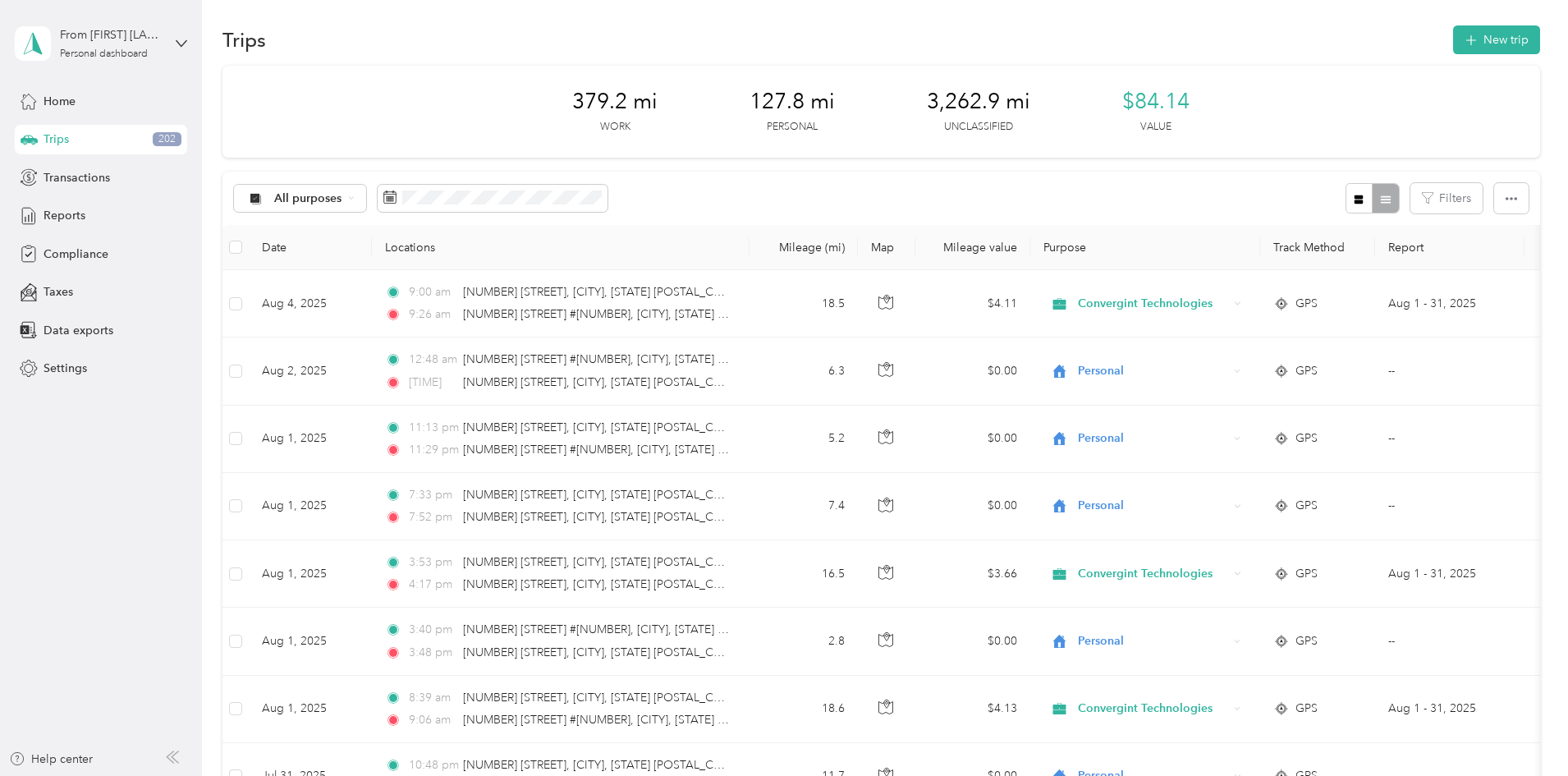 scroll, scrollTop: 0, scrollLeft: 0, axis: both 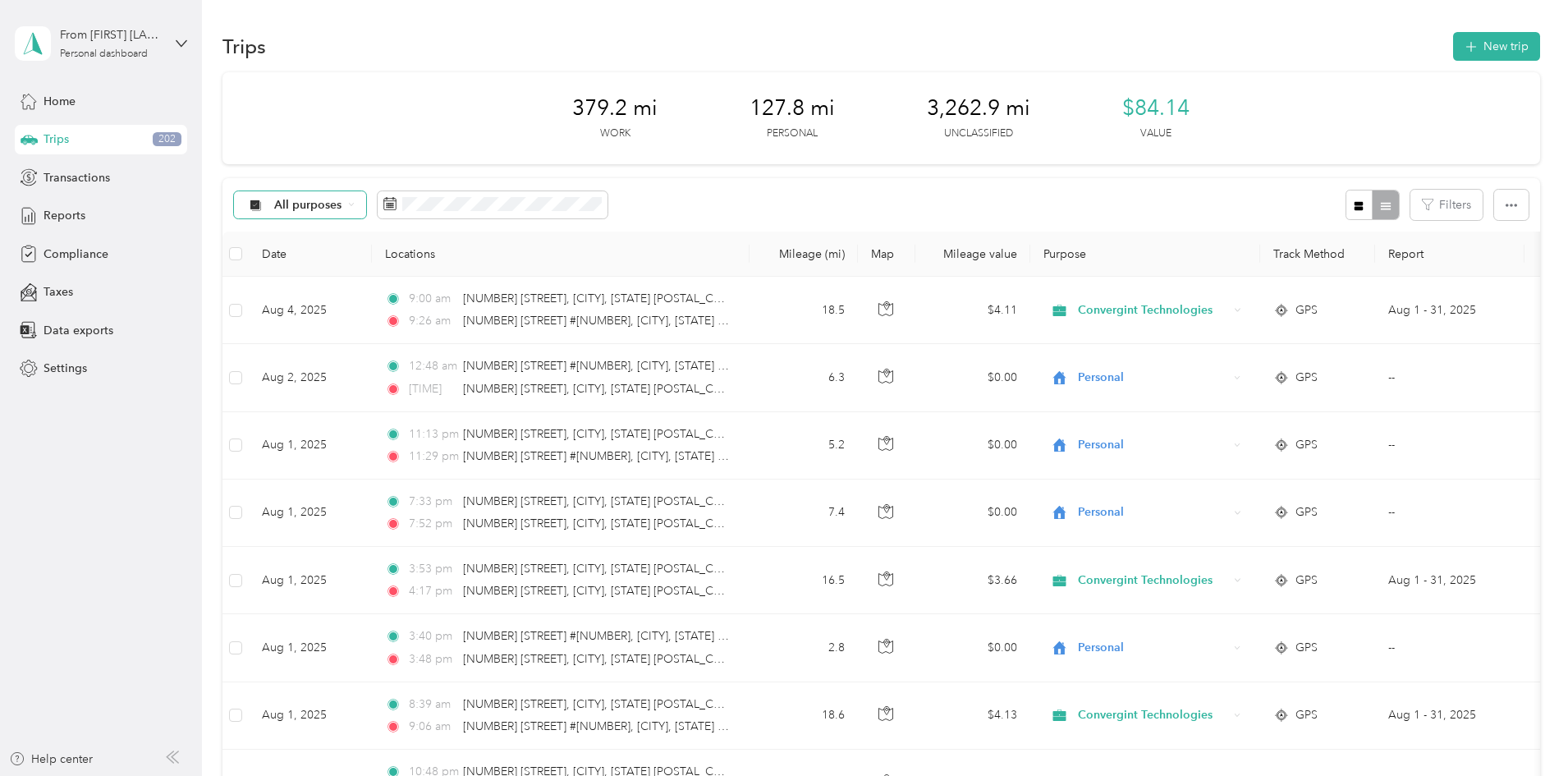 click 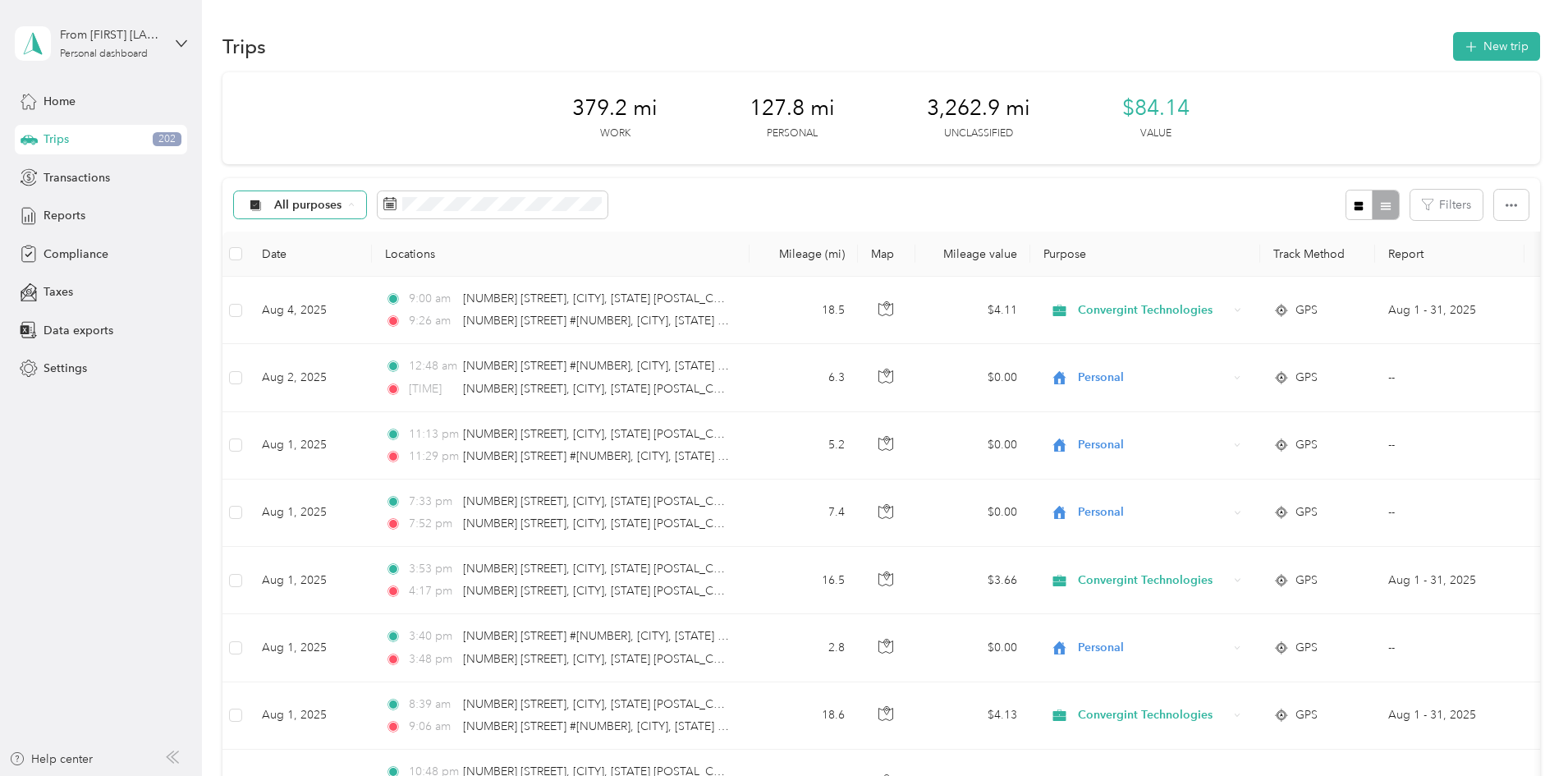 click on "Convergint Technologies" at bounding box center [452, 292] 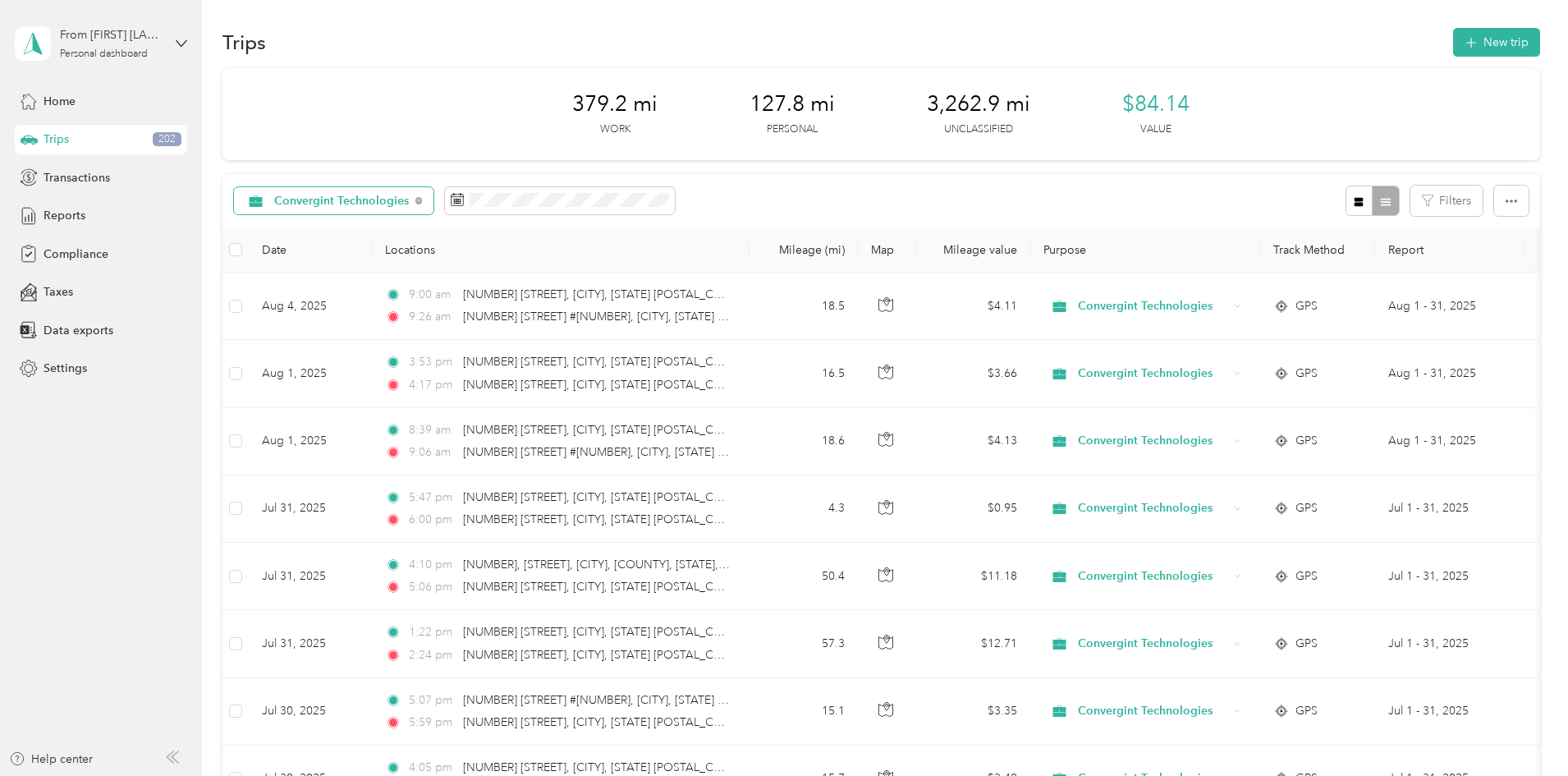 scroll, scrollTop: 0, scrollLeft: 0, axis: both 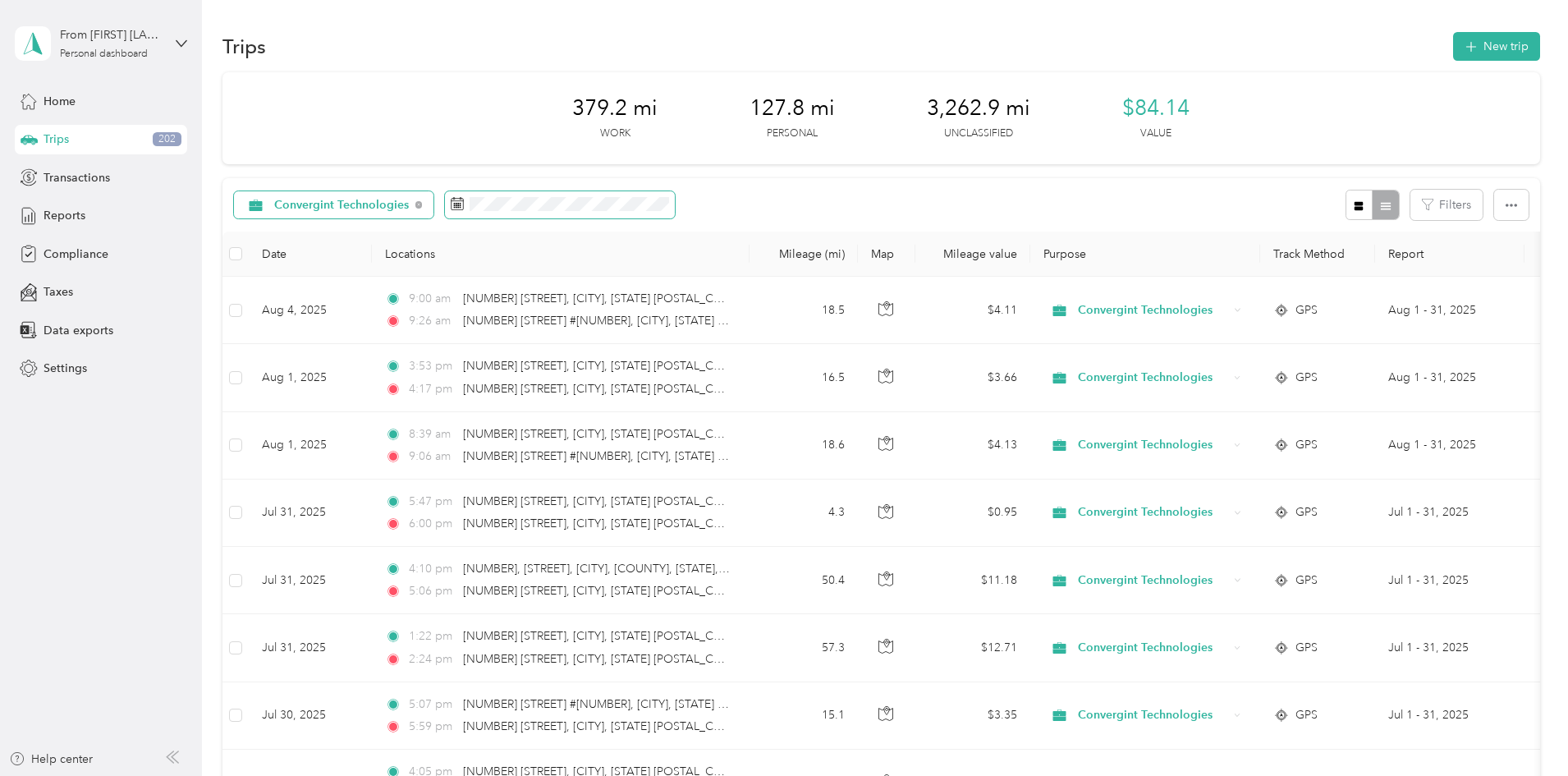 click 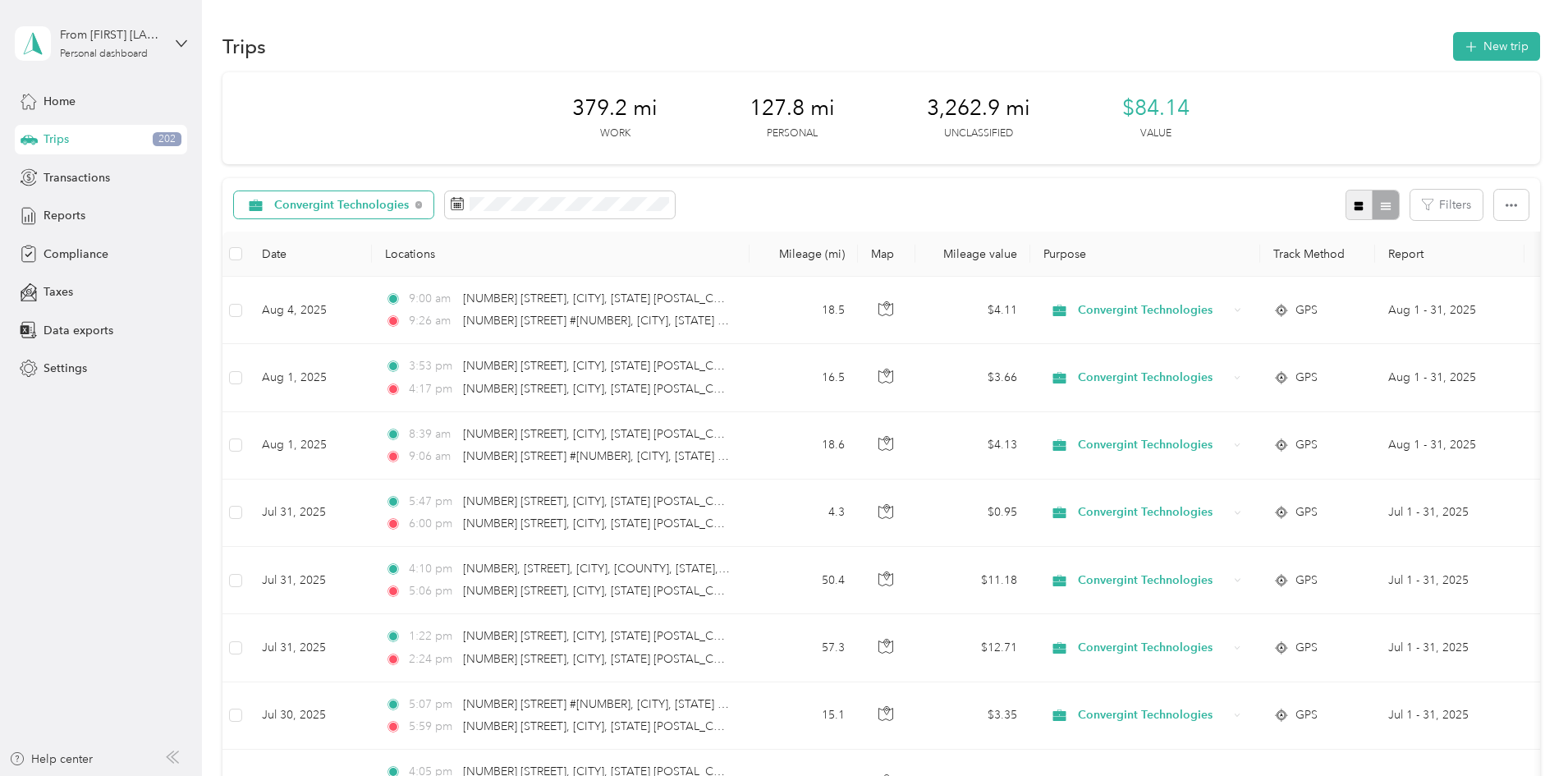 click 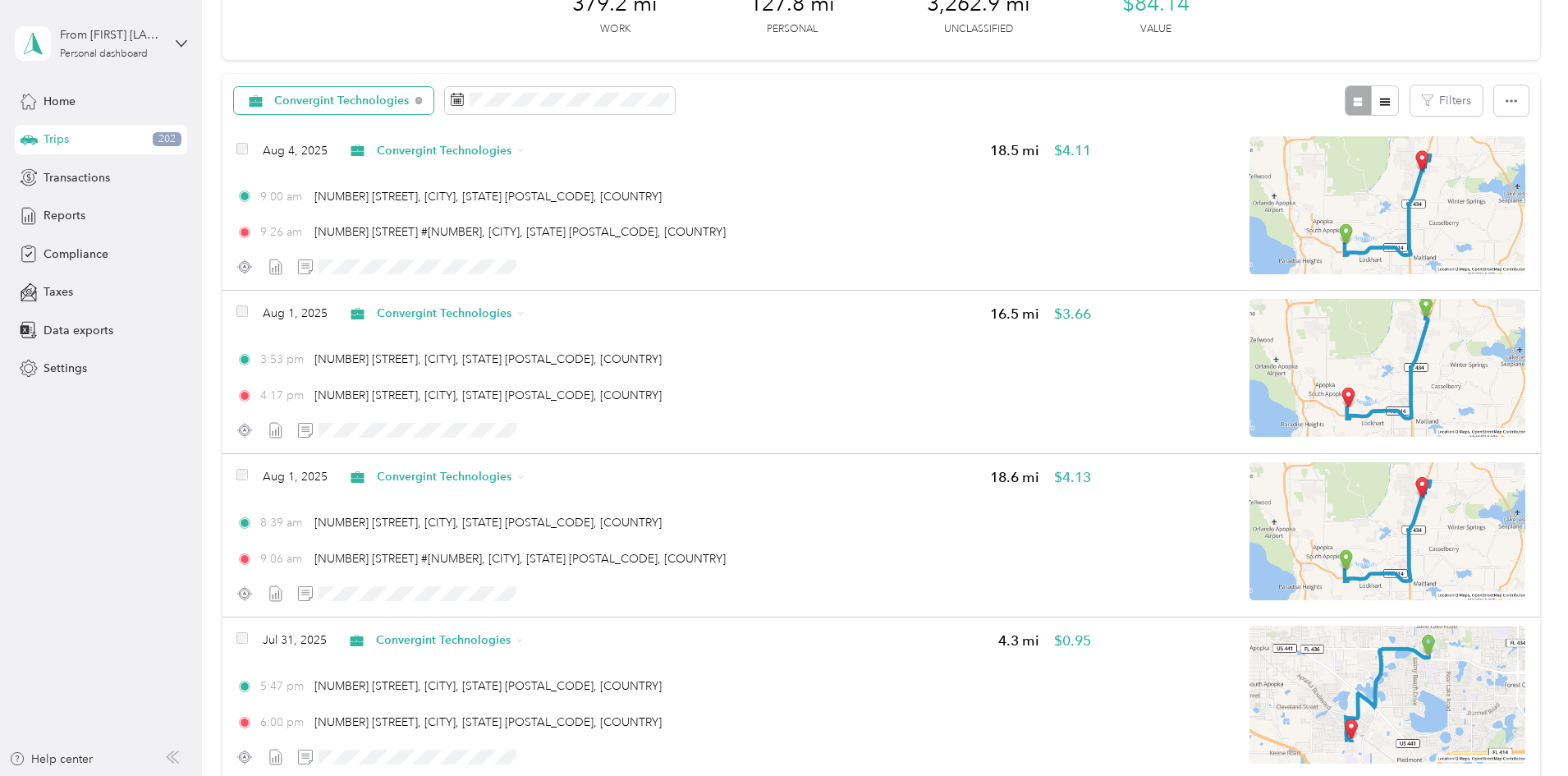 scroll, scrollTop: 0, scrollLeft: 0, axis: both 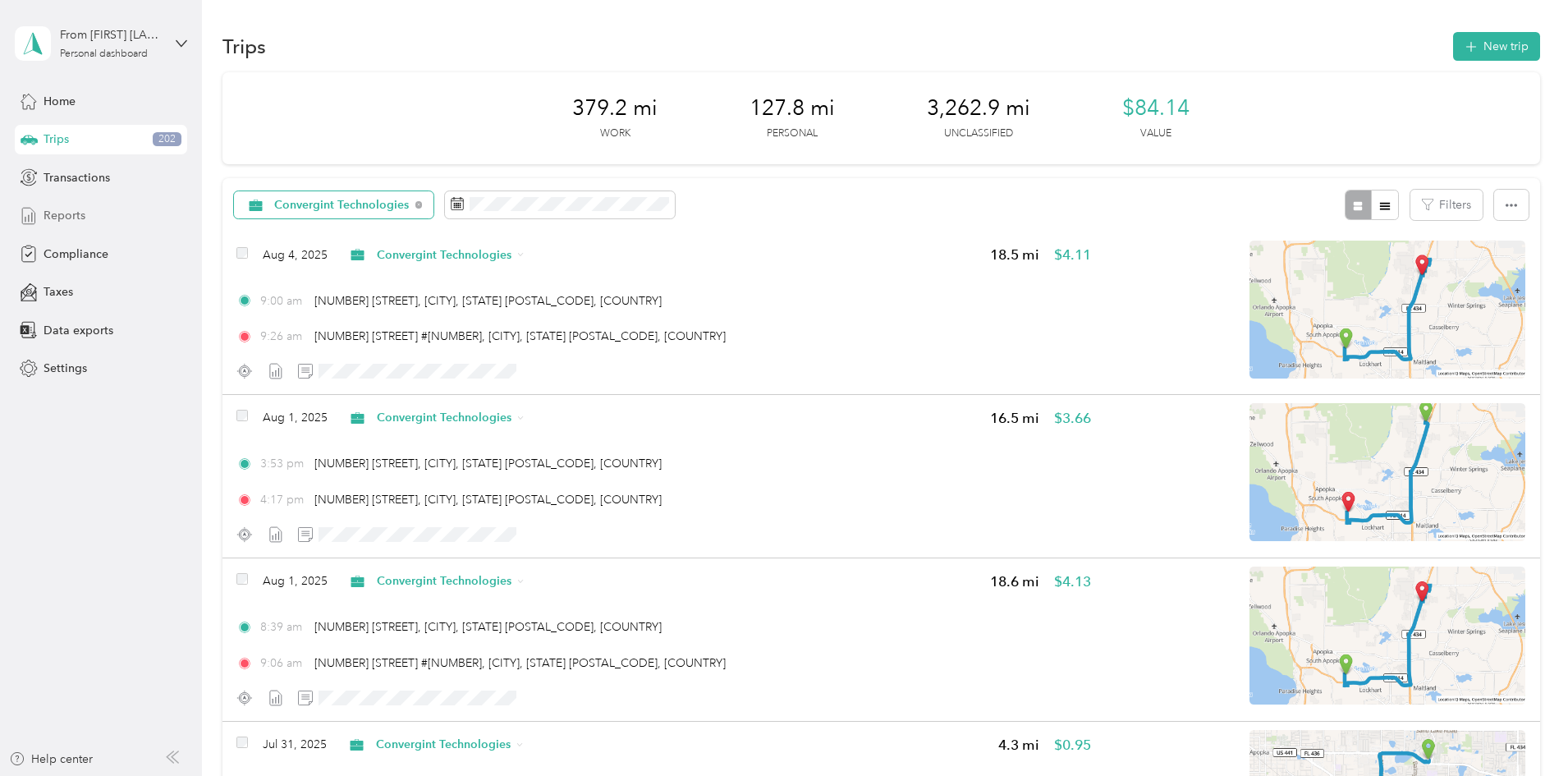 click on "Reports" at bounding box center (101, 216) 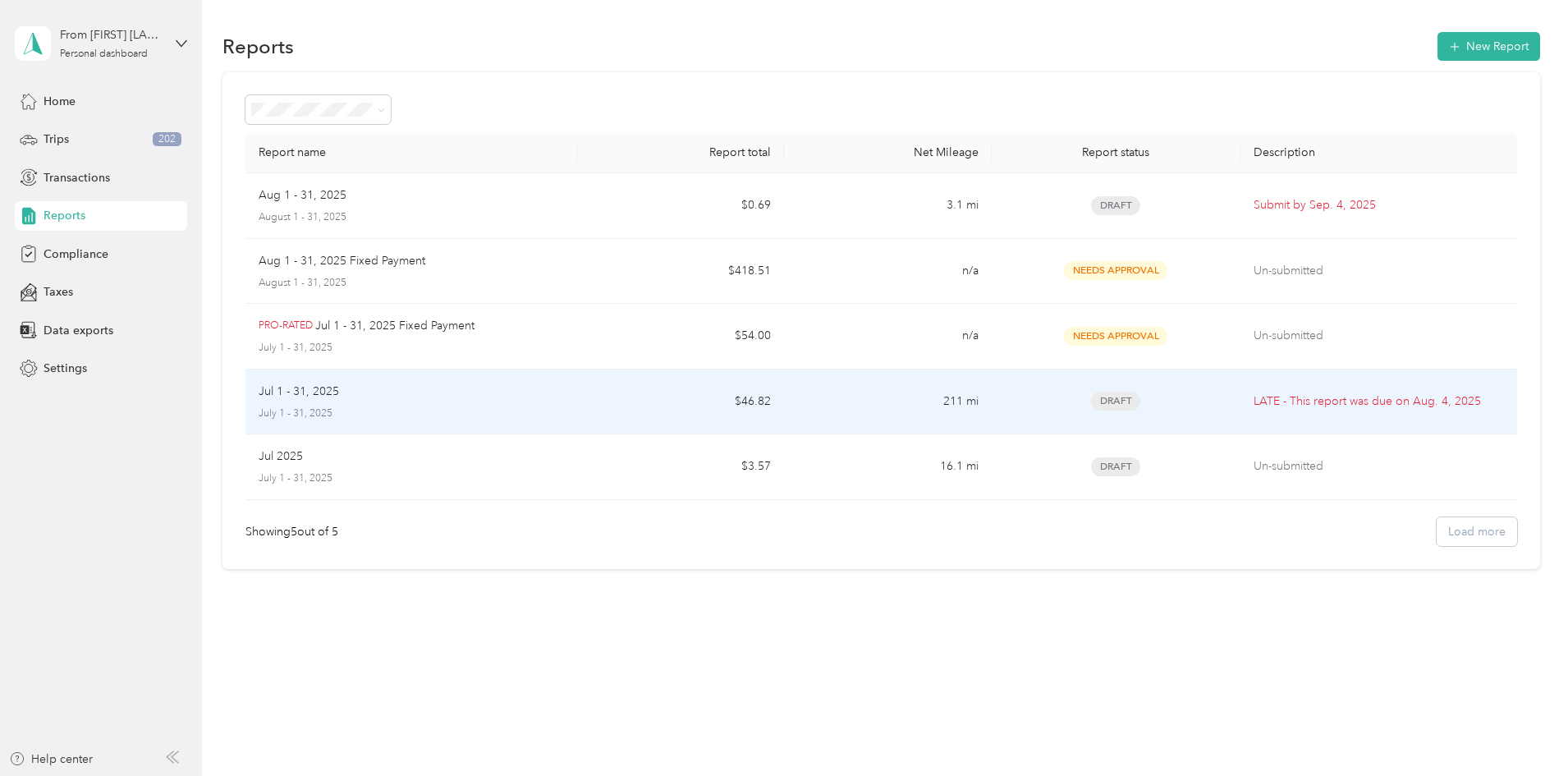 click on "Draft" at bounding box center (1116, 401) 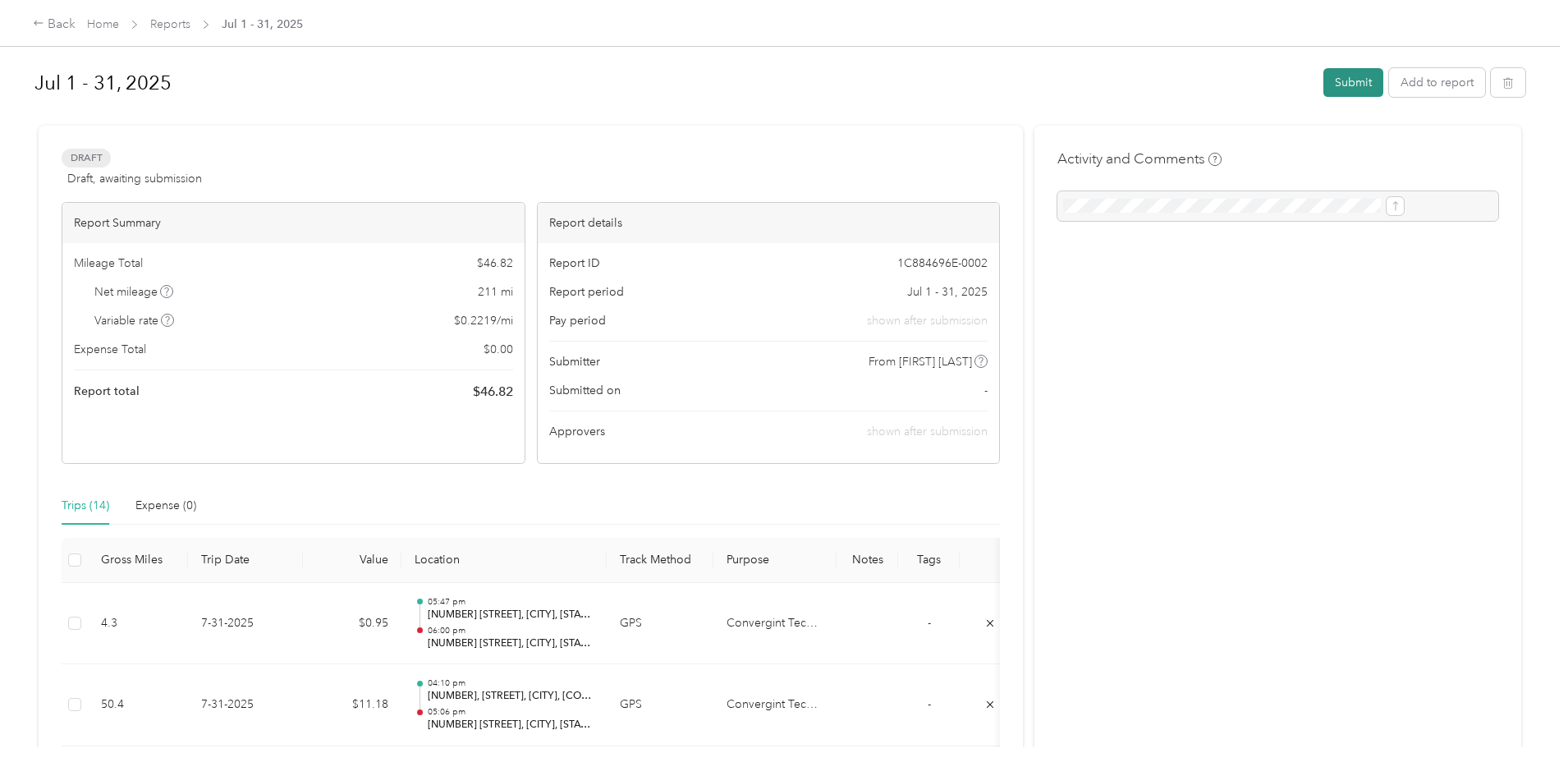 click on "Submit" at bounding box center [1353, 82] 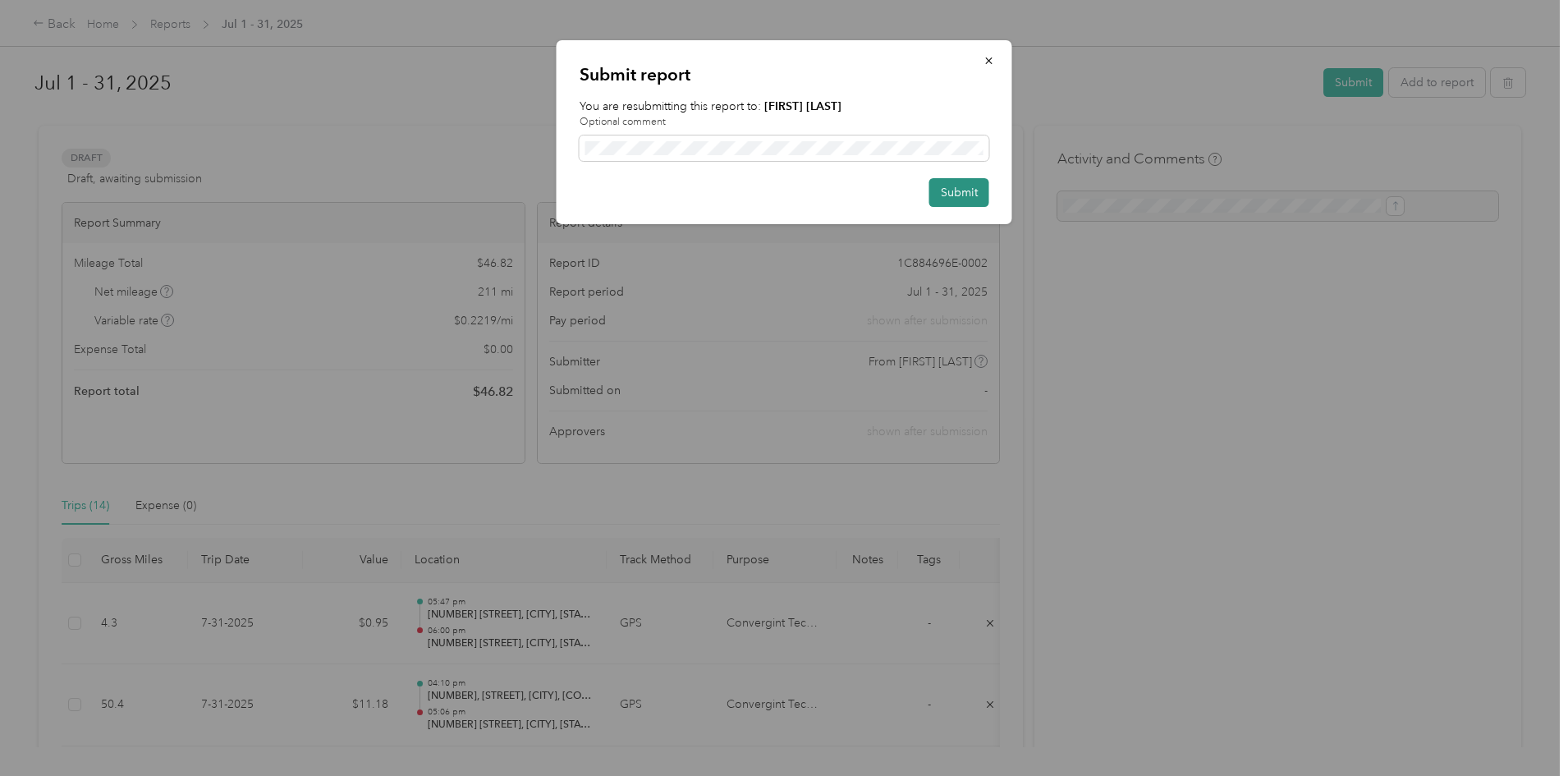 click on "Submit" at bounding box center (959, 192) 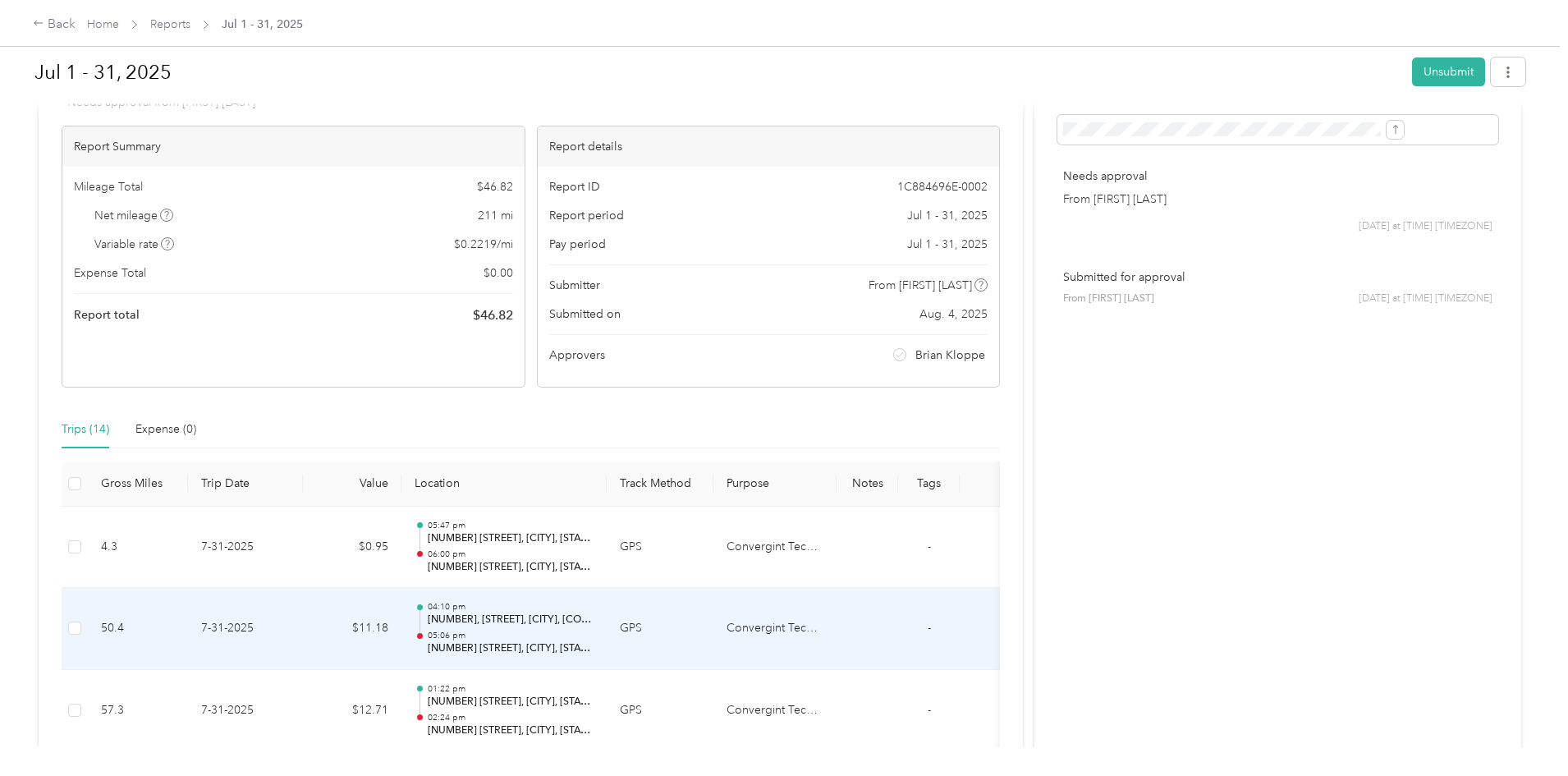 scroll, scrollTop: 0, scrollLeft: 0, axis: both 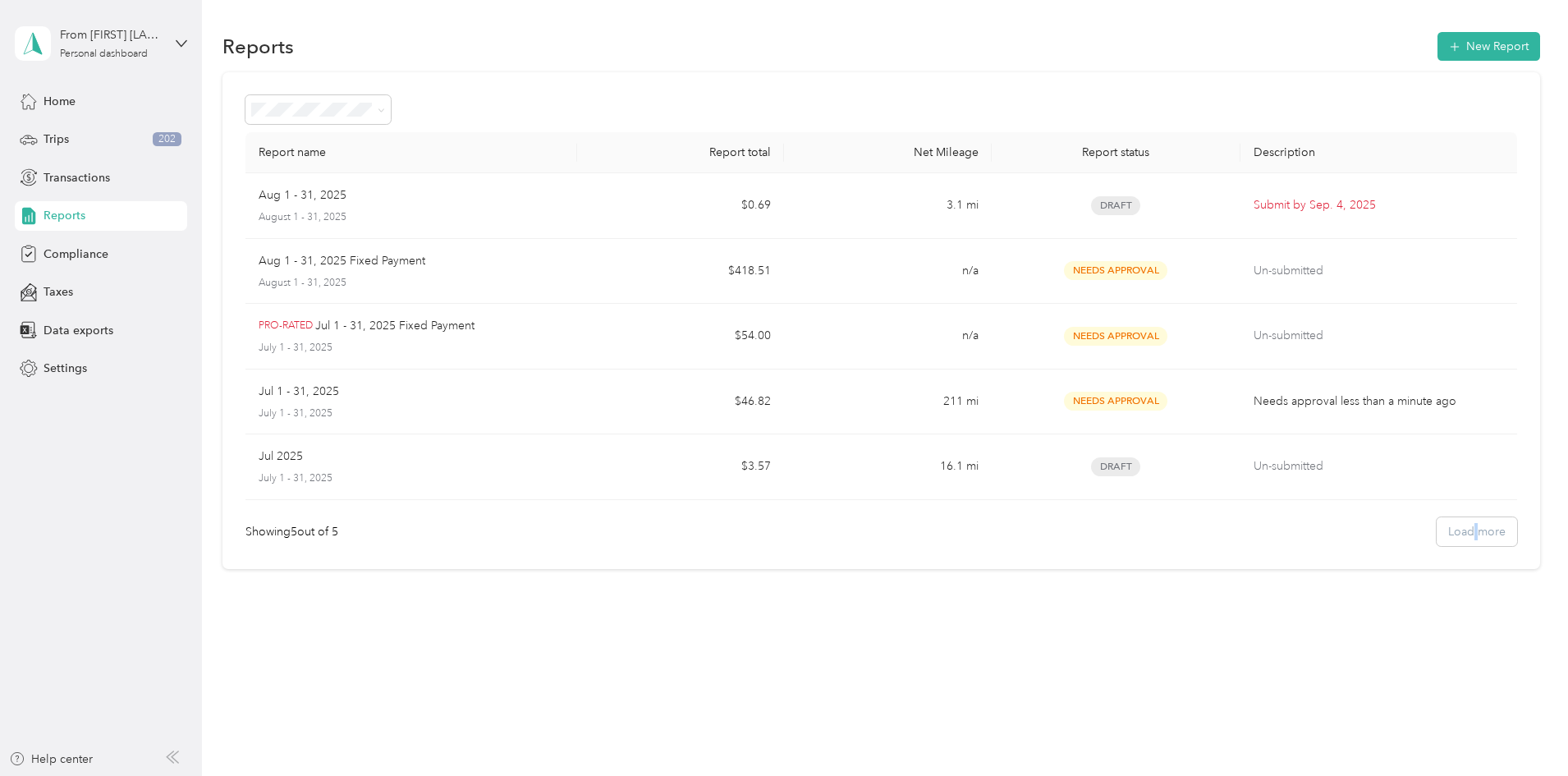 click on "Showing  5  out of   5 Load more" at bounding box center [881, 531] 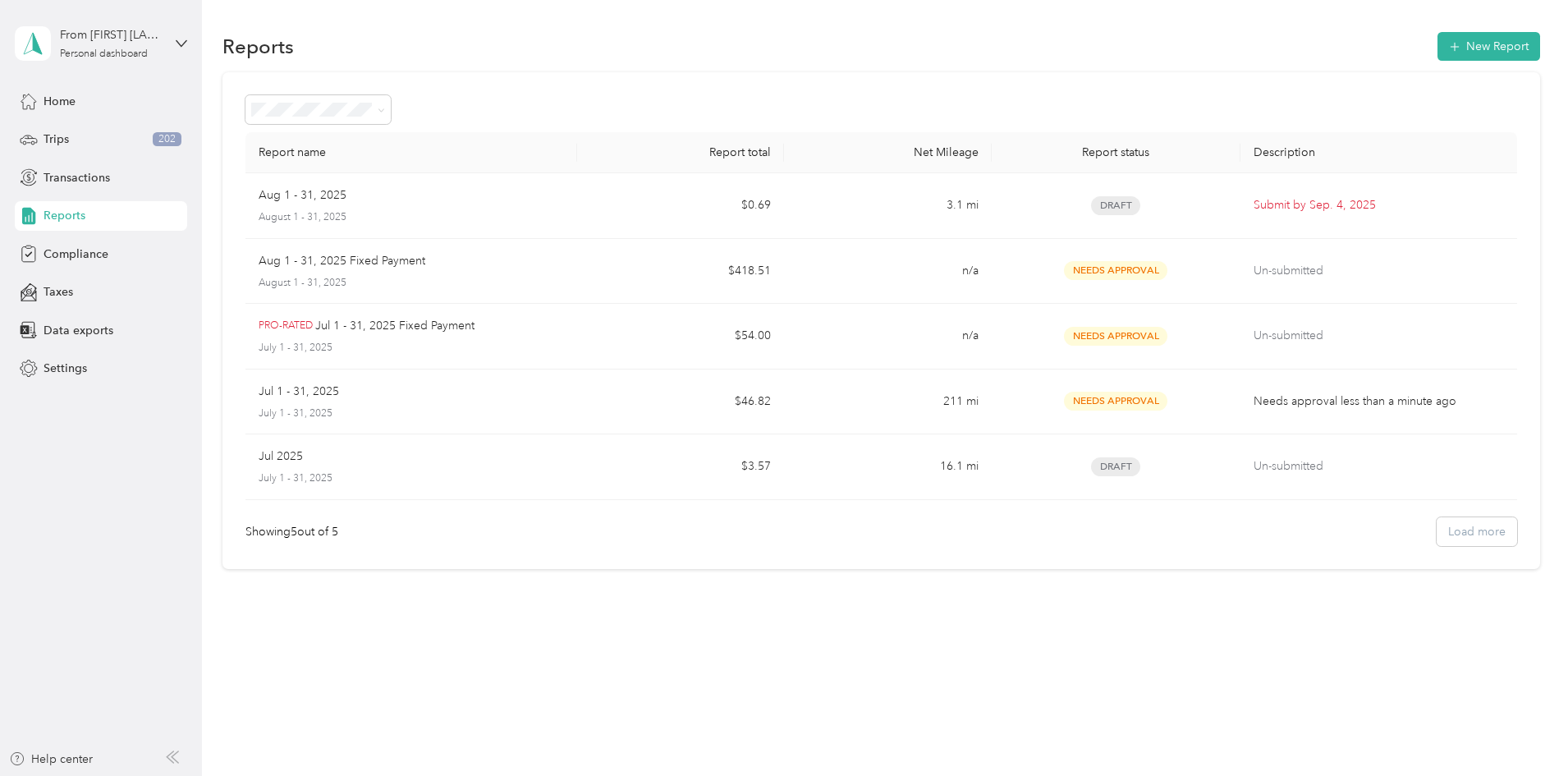 click on "Report name Report total Net Mileage Report status Description           [DATE] [DATE] $[PRICE] [MILEAGE] Draft Submit  by   [DATE] [DATE] Fixed Payment [DATE] $[PRICE] n/a Needs Approval Un-submitted PRO-RATED [DATE] Fixed Payment [DATE] $[PRICE] n/a Needs Approval Un-submitted [DATE] [DATE] $[PRICE] [MILEAGE] Needs Approval Needs approval [TIME] [DATE] [DATE] $[PRICE] [MILEAGE] Draft Un-submitted Showing  5  out of   5 Load more" at bounding box center [881, 320] 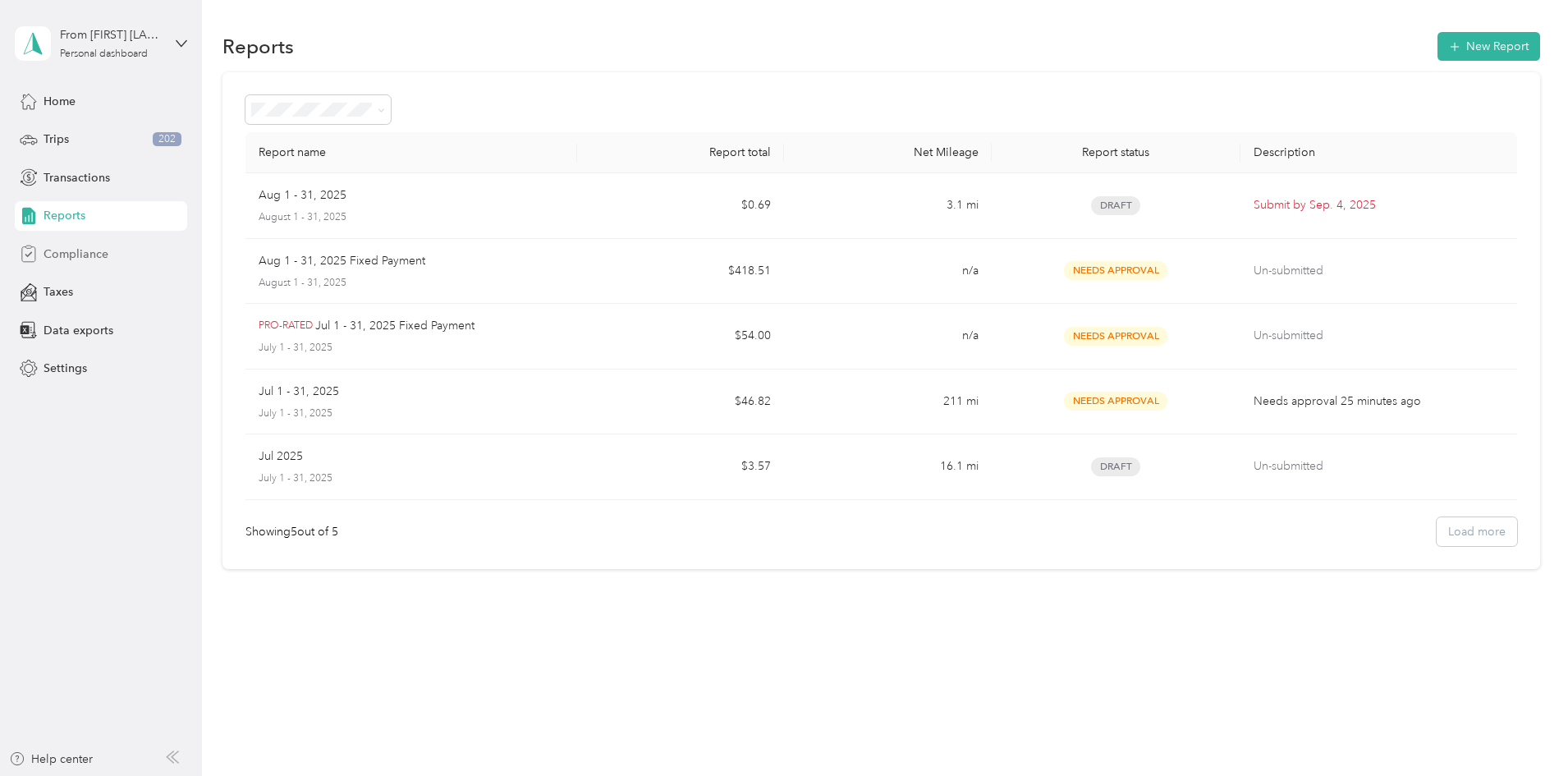 click on "Compliance" at bounding box center (76, 254) 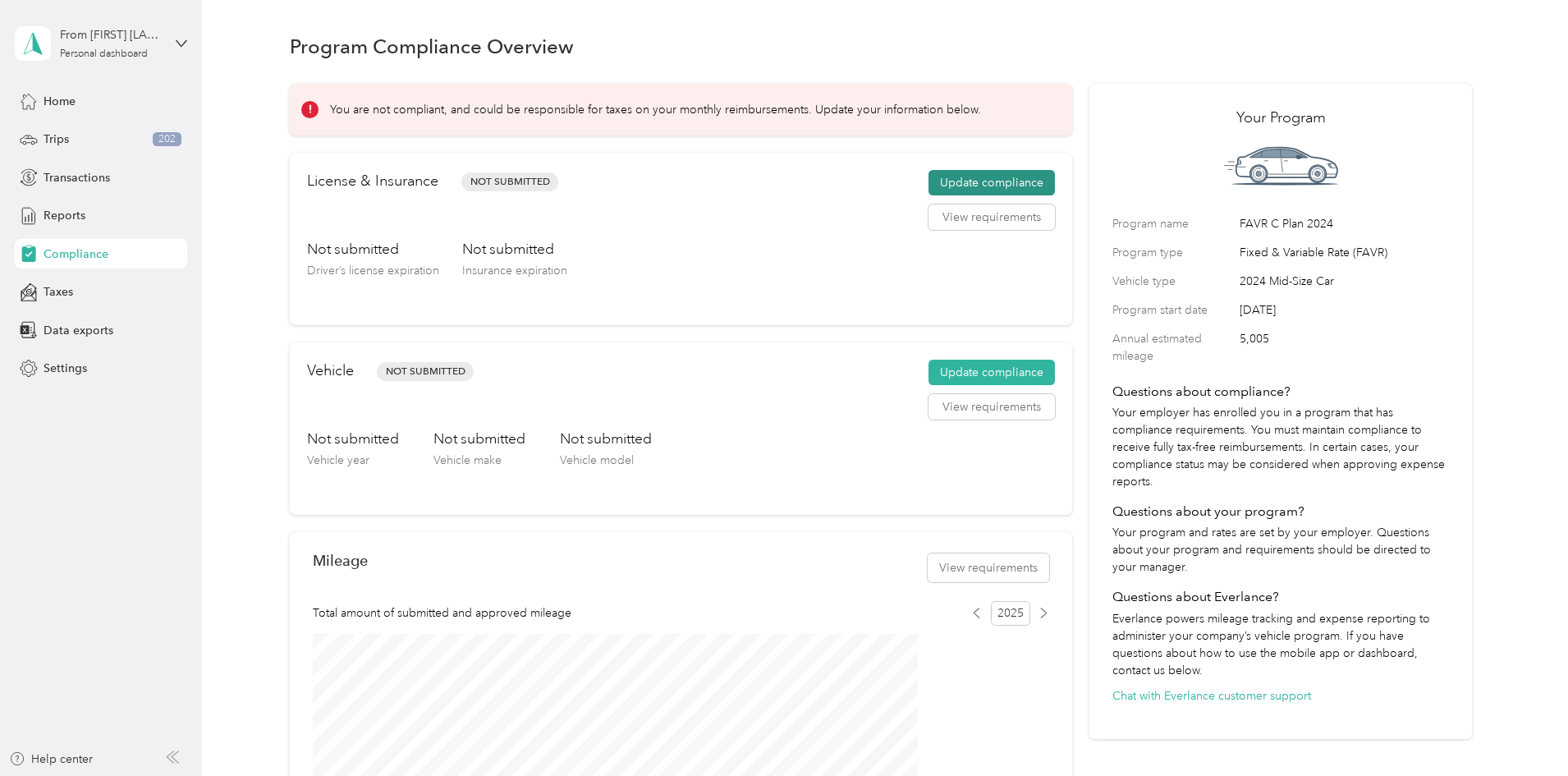 click on "Update compliance" at bounding box center [992, 183] 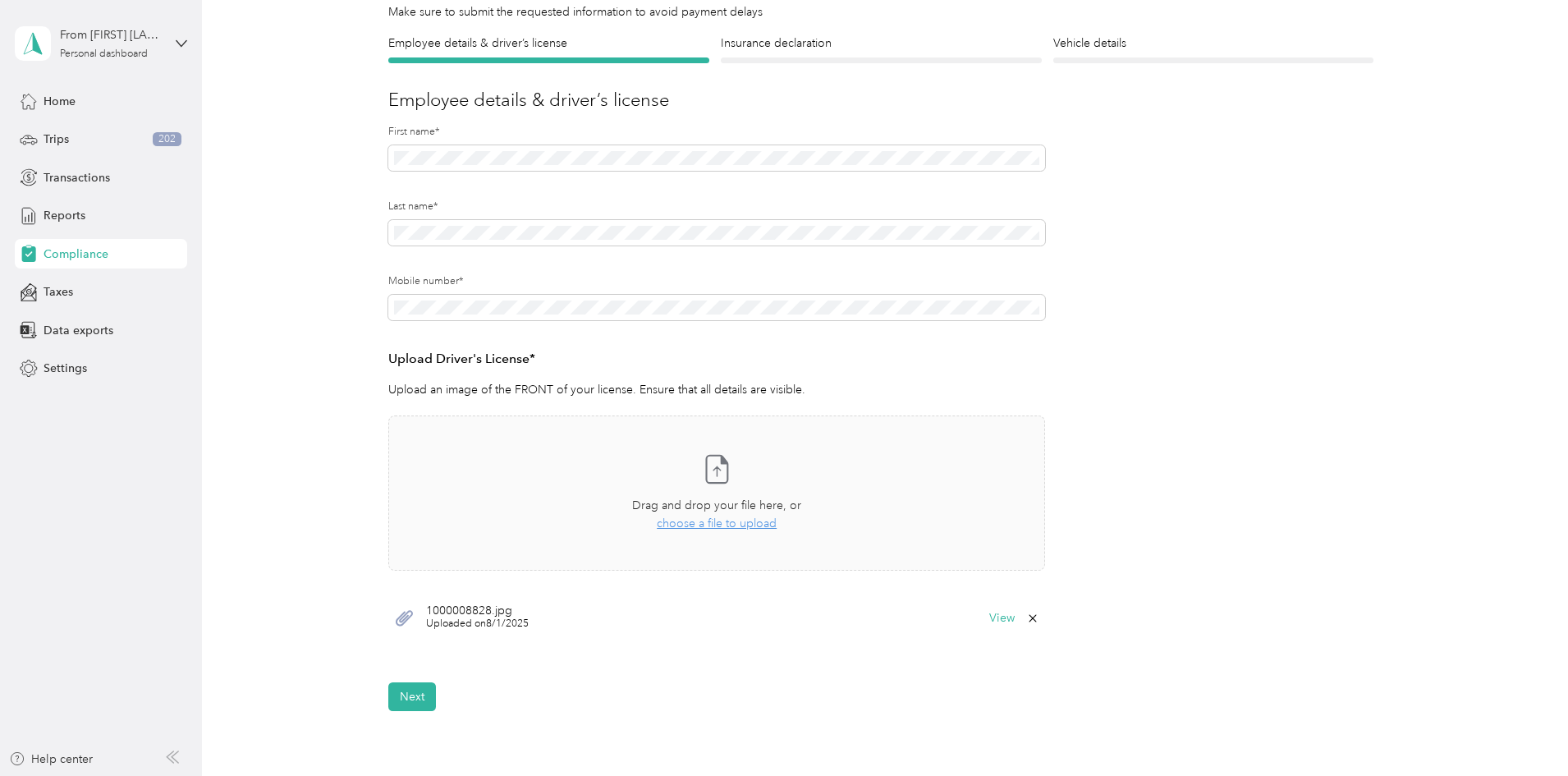 scroll, scrollTop: 246, scrollLeft: 0, axis: vertical 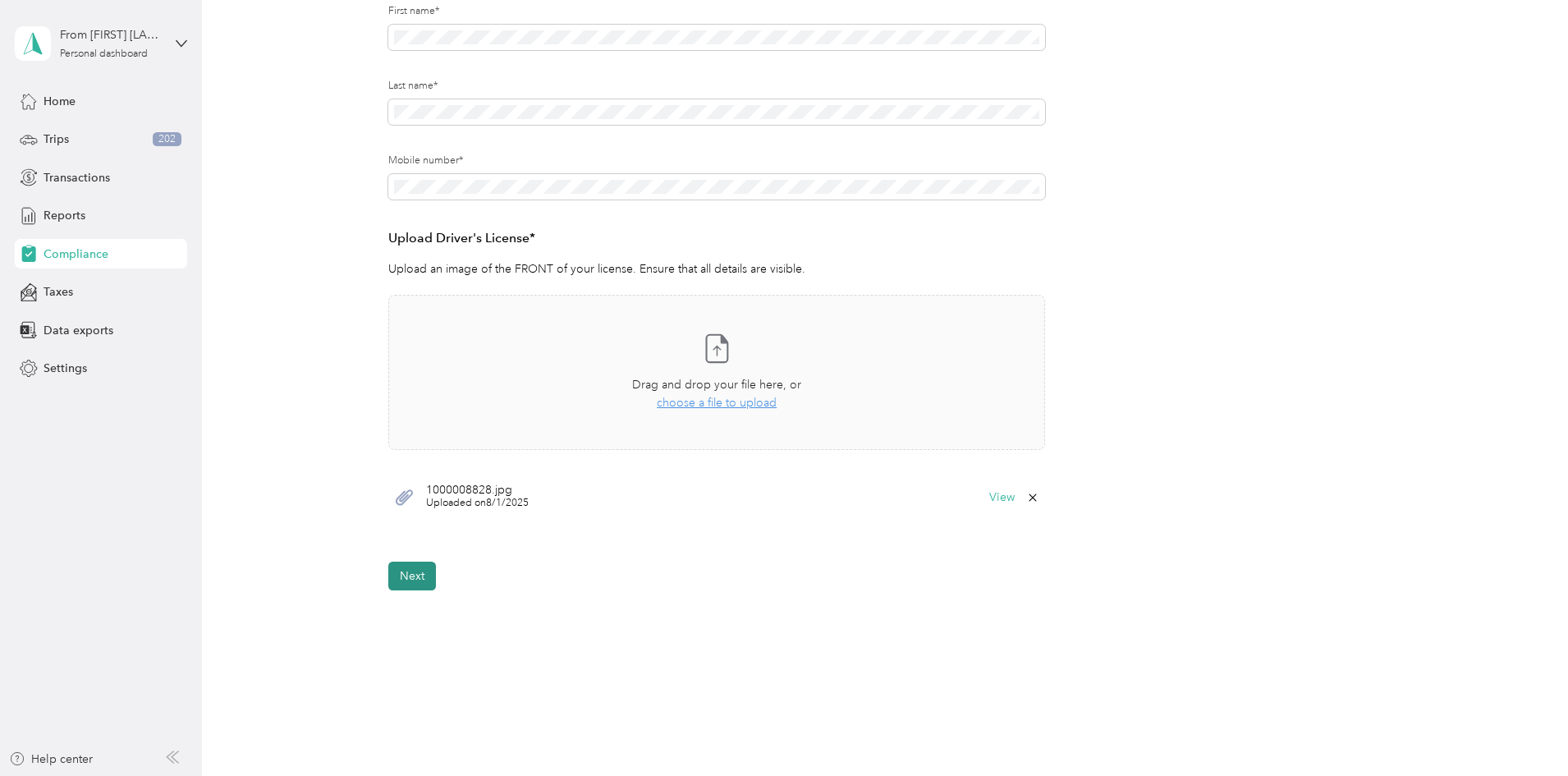 click on "Next" at bounding box center [412, 576] 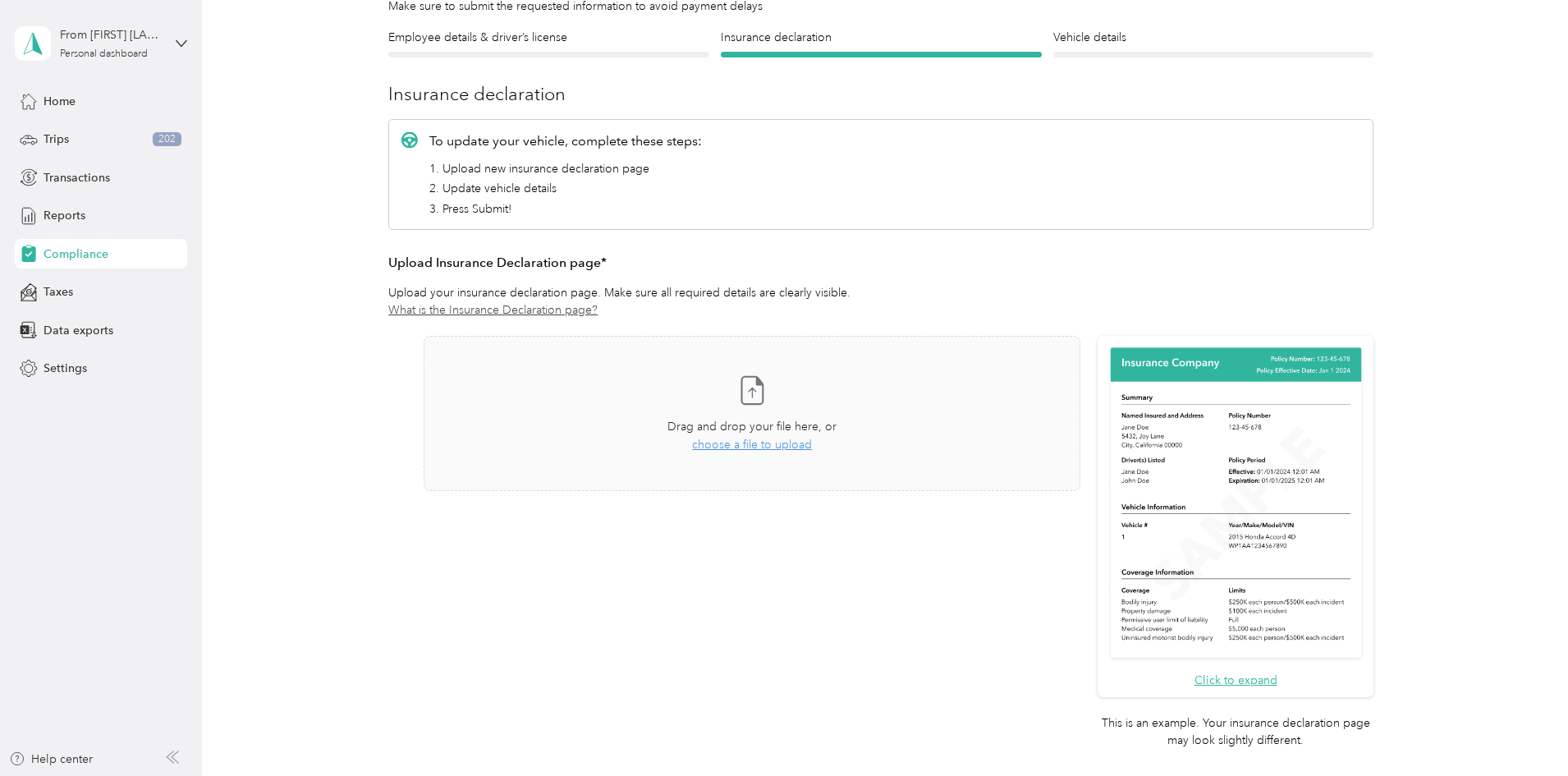 scroll, scrollTop: 107, scrollLeft: 0, axis: vertical 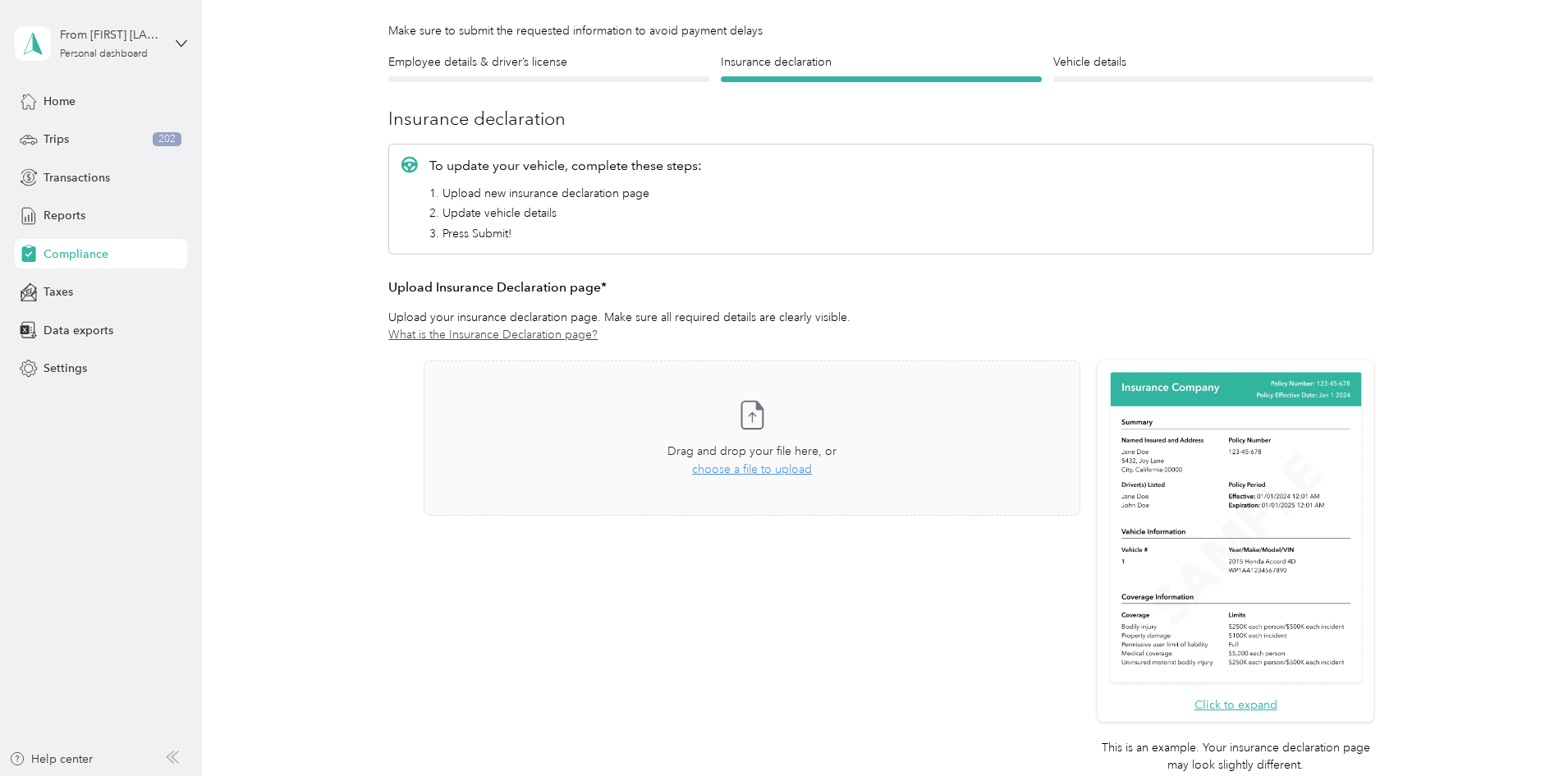 click on "Compliance" at bounding box center (76, 254) 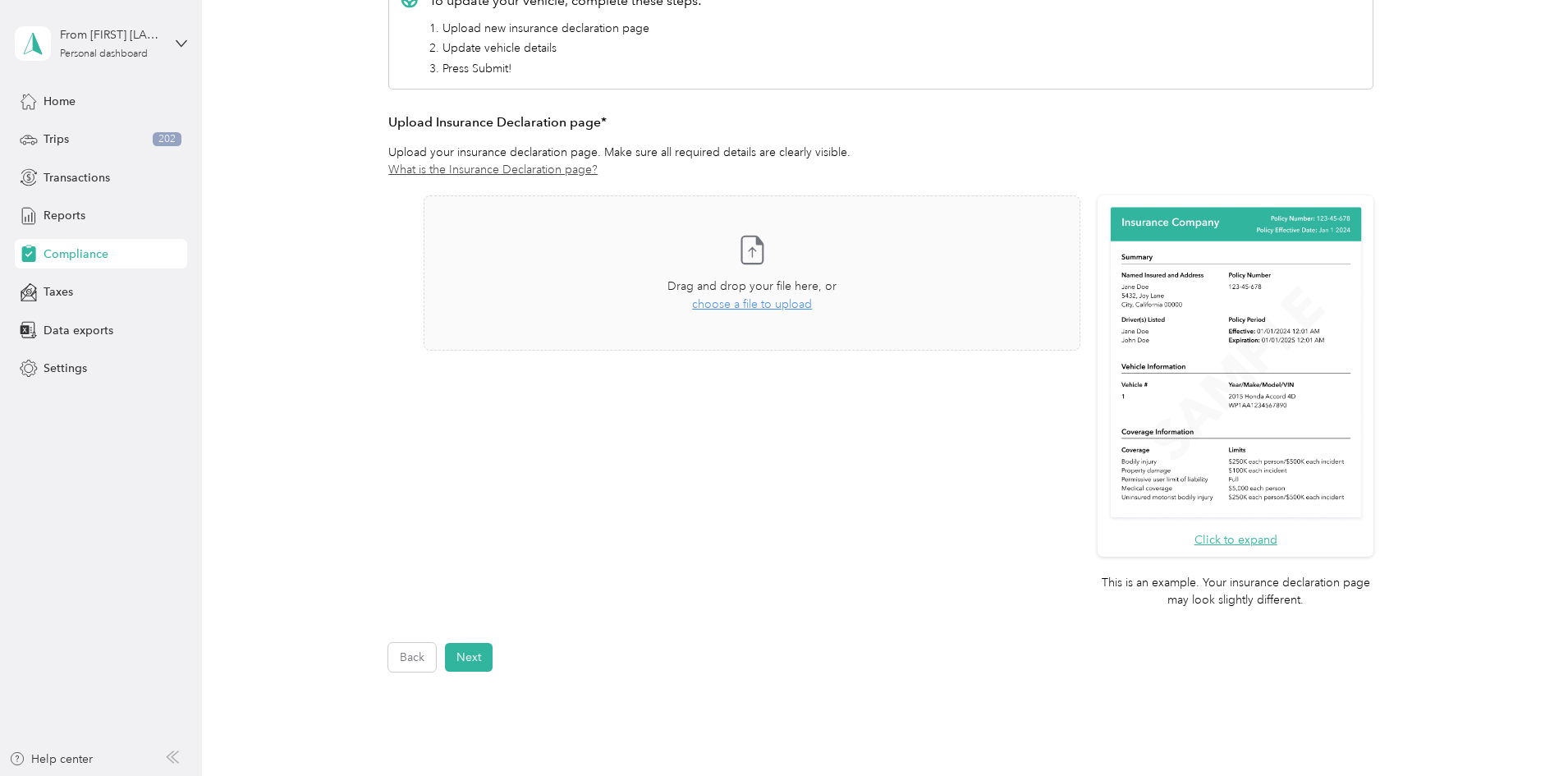 scroll, scrollTop: 242, scrollLeft: 0, axis: vertical 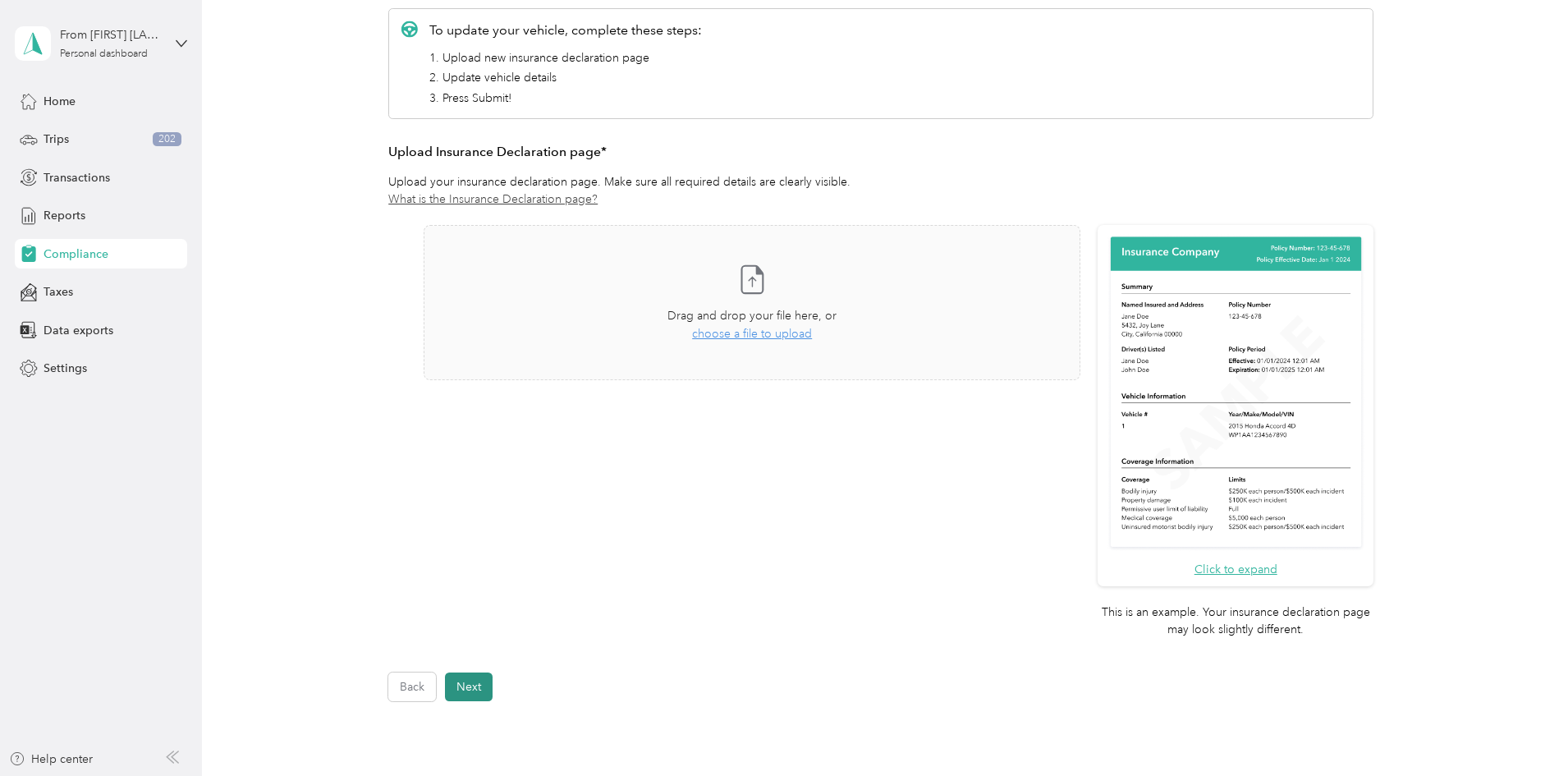 click on "Next" at bounding box center (469, 686) 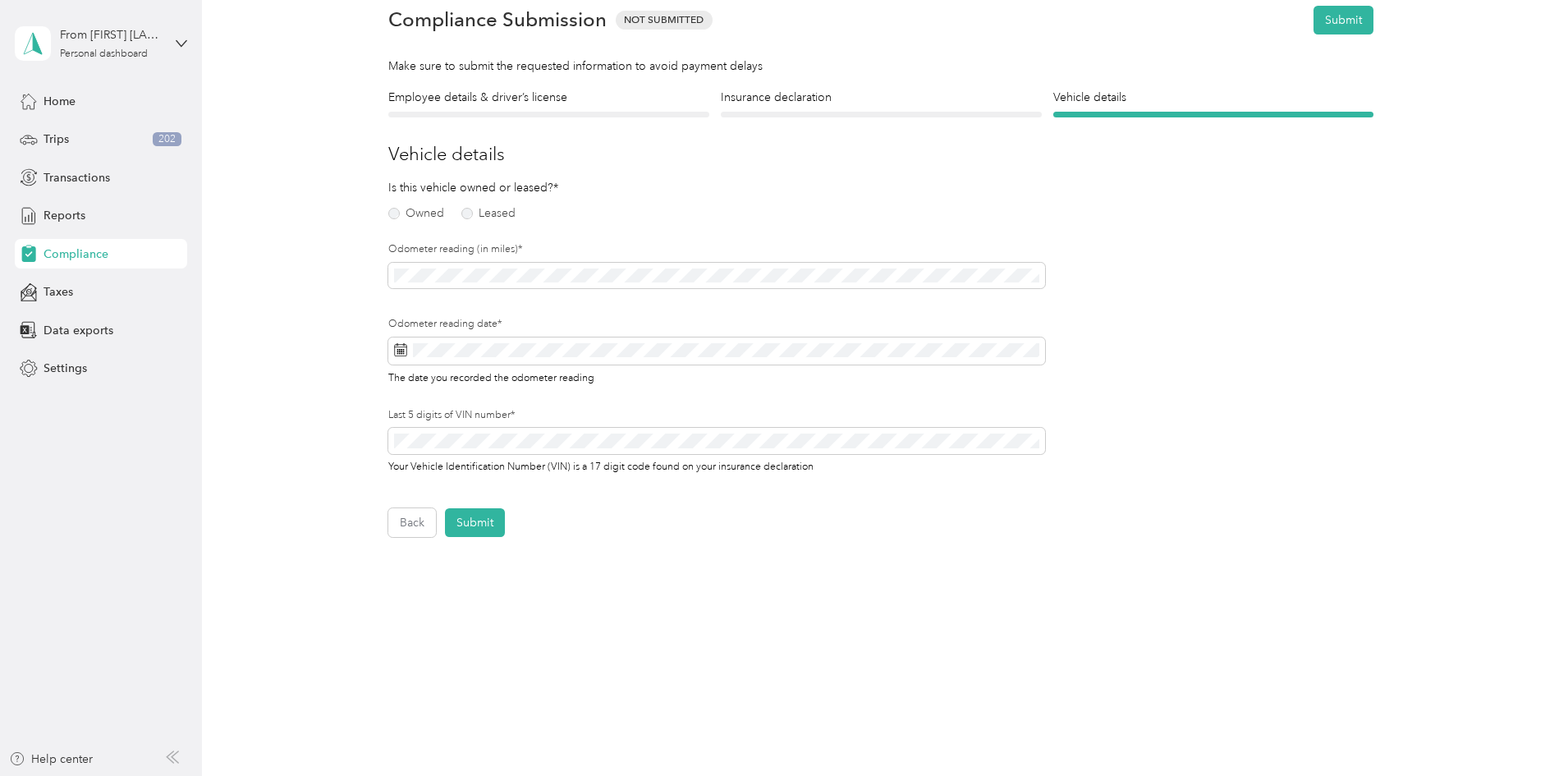 scroll, scrollTop: 0, scrollLeft: 0, axis: both 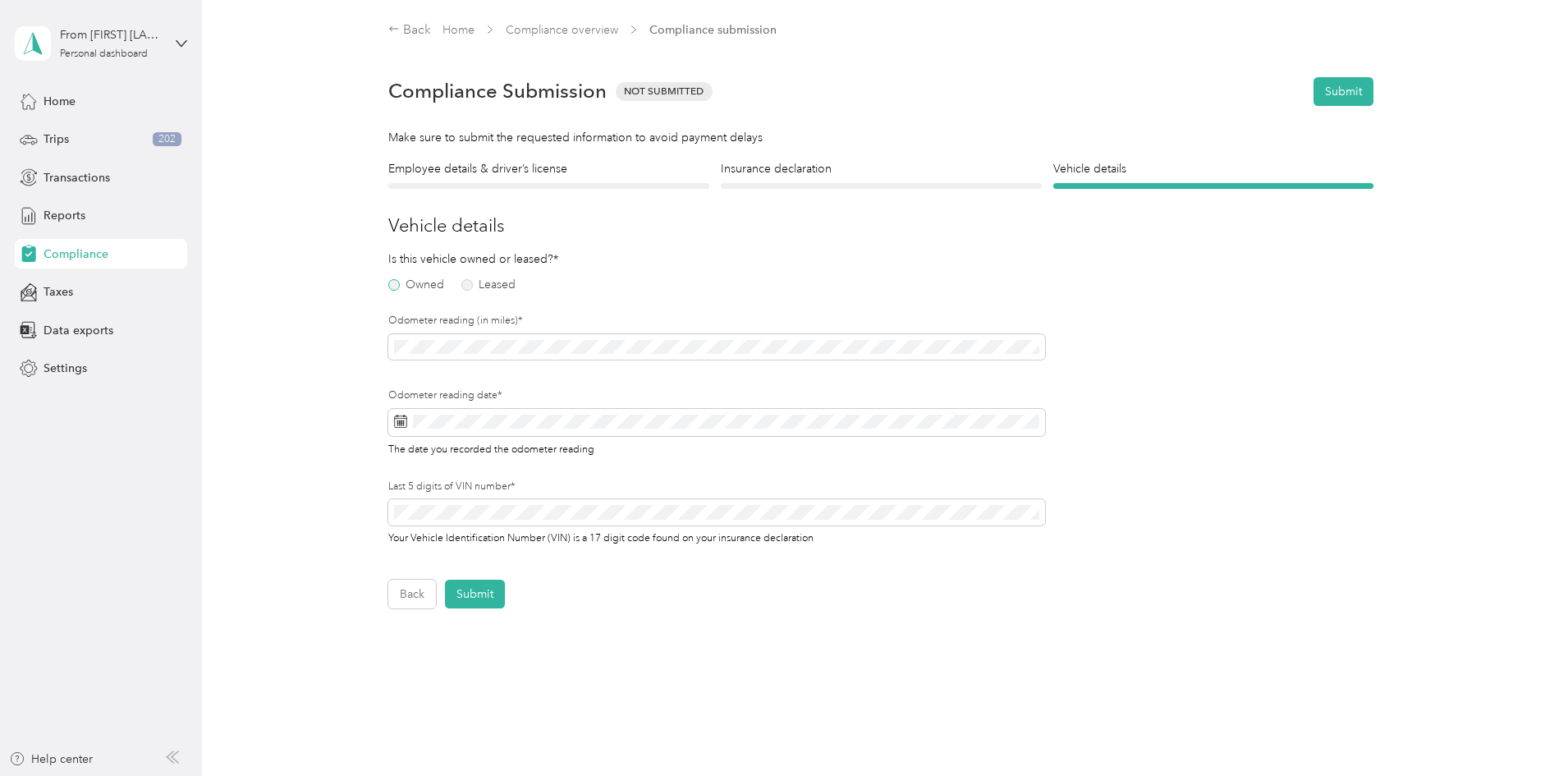 click on "Owned" at bounding box center (416, 285) 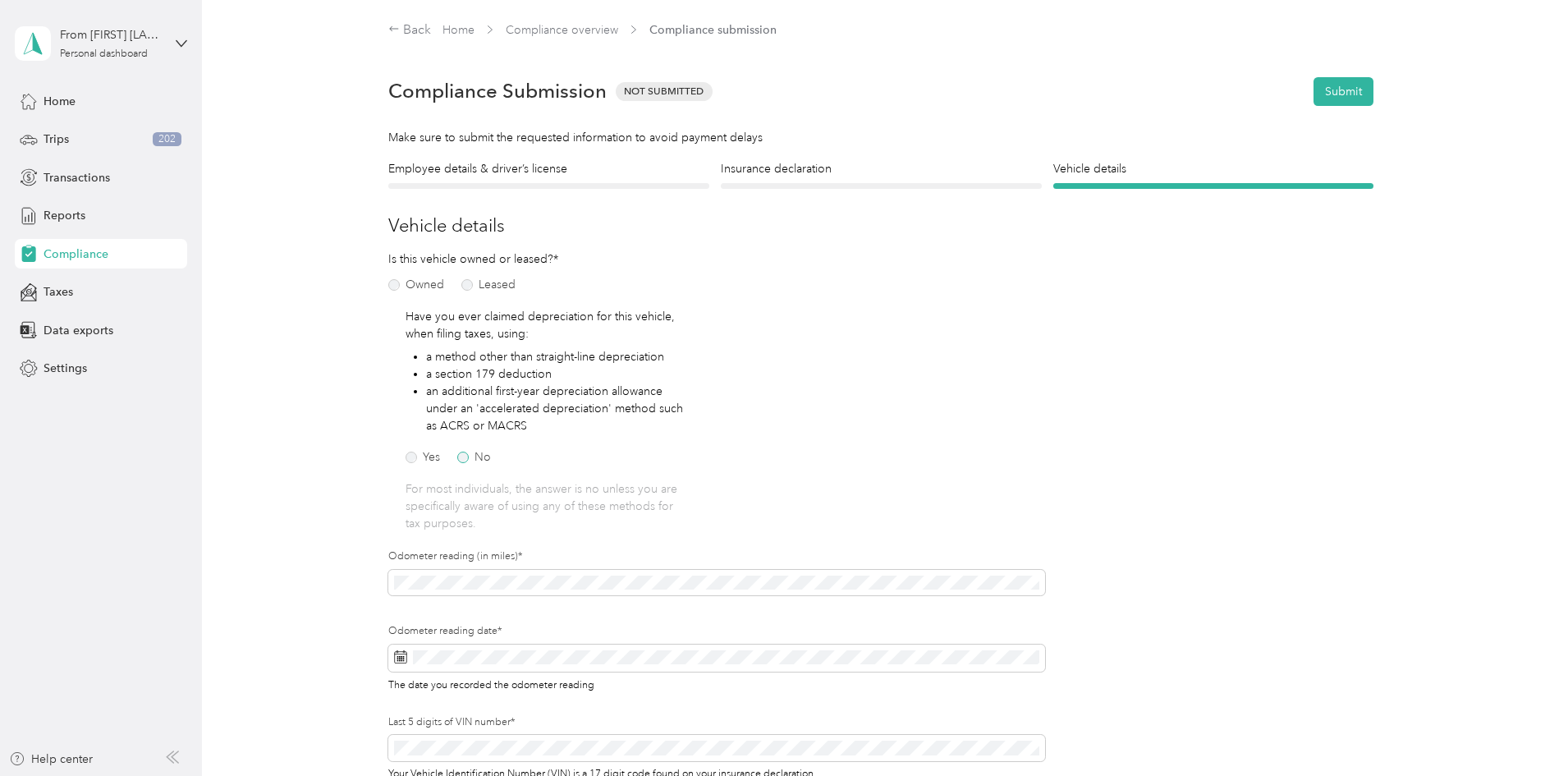 click on "No" at bounding box center (474, 457) 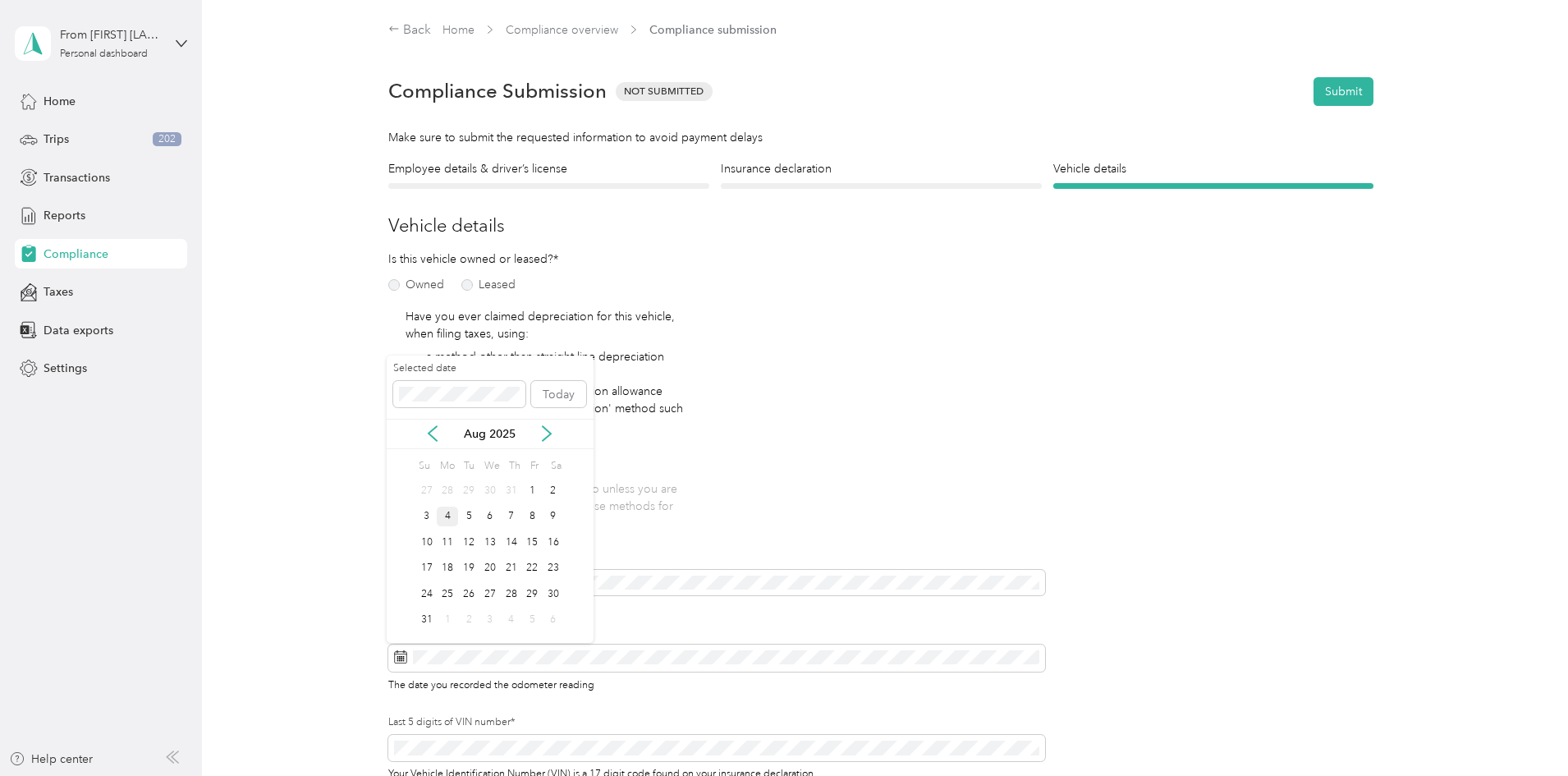 click on "4" at bounding box center [447, 517] 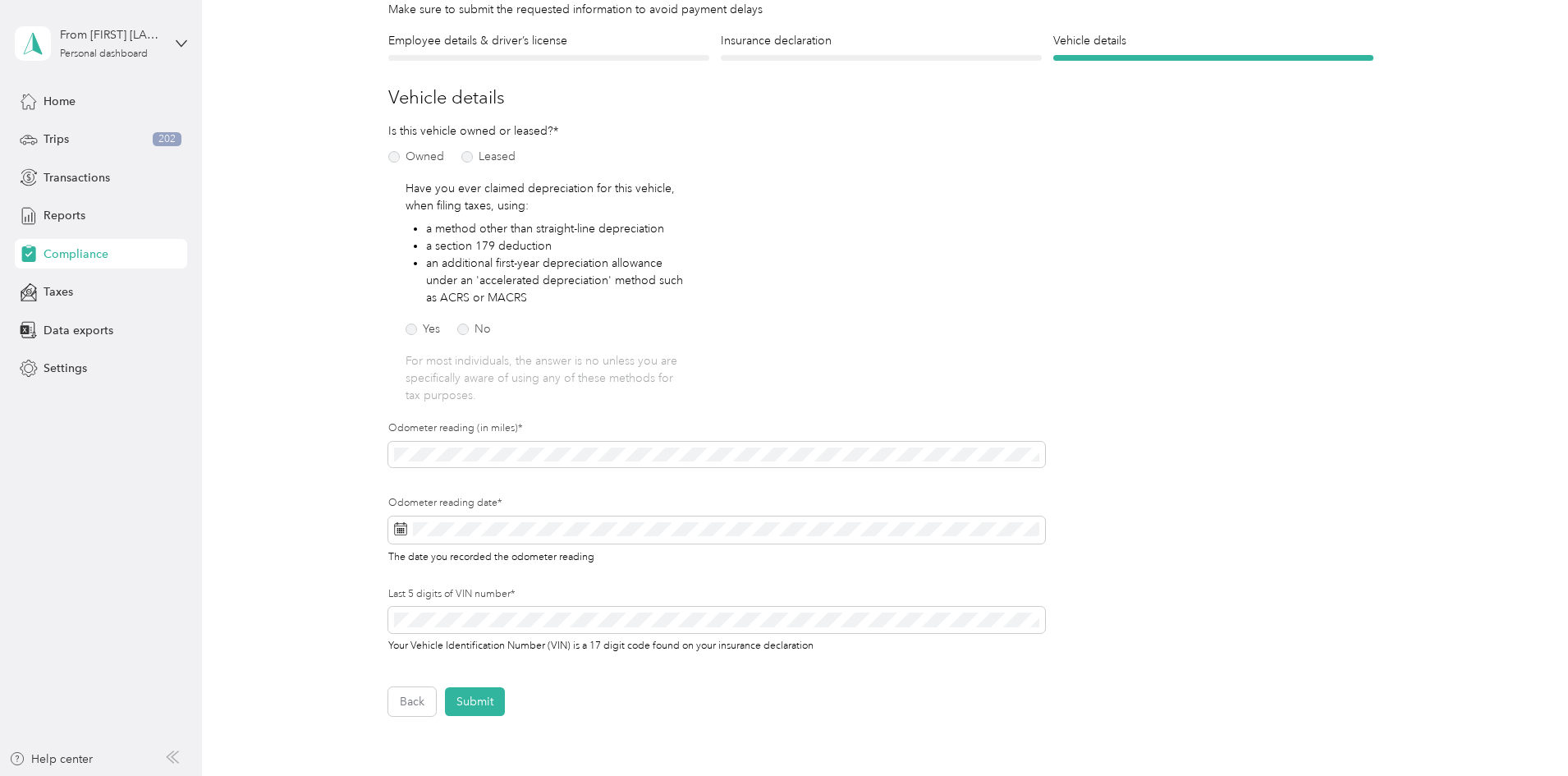 scroll, scrollTop: 164, scrollLeft: 0, axis: vertical 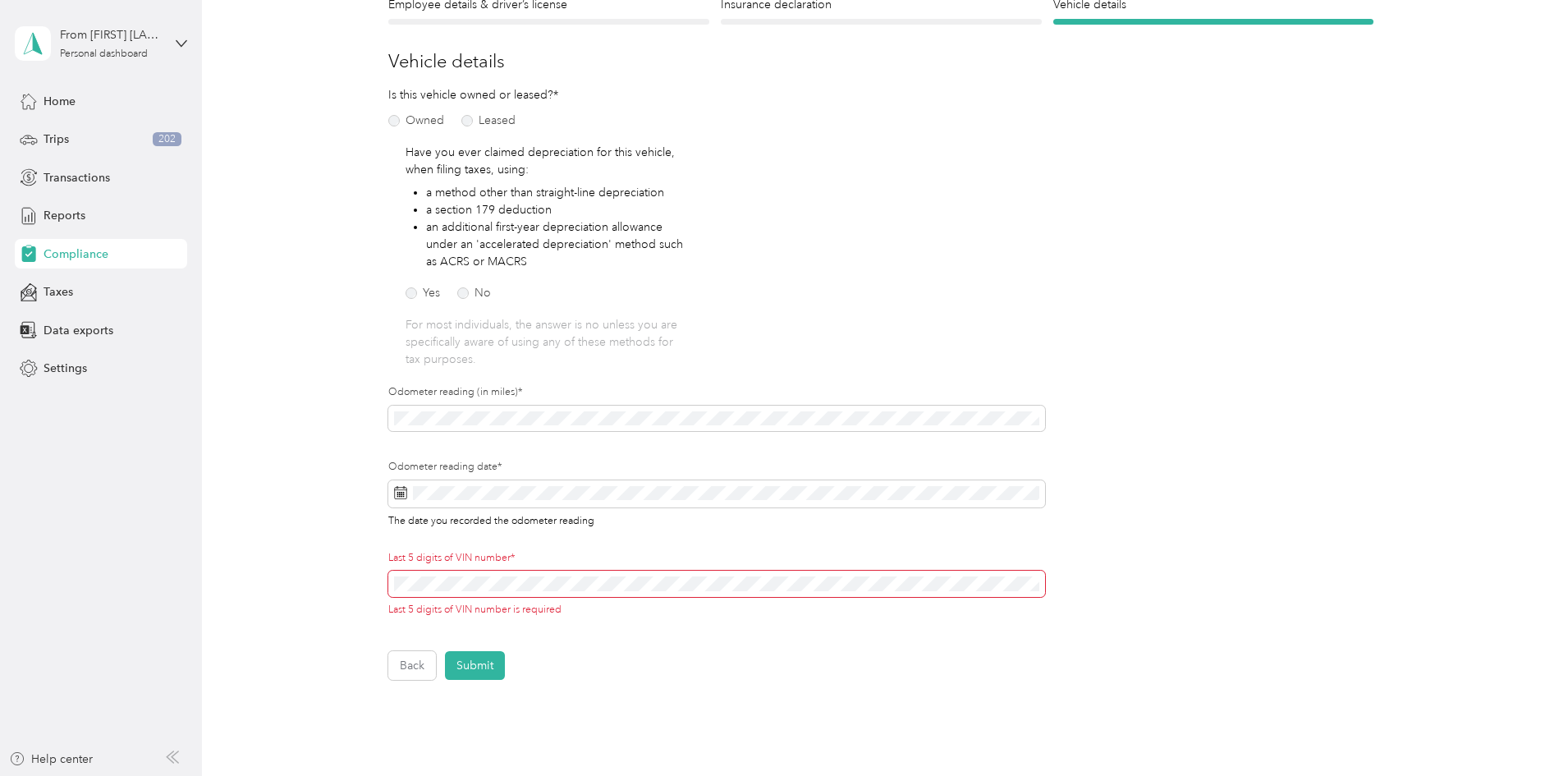 drag, startPoint x: 435, startPoint y: 574, endPoint x: 1038, endPoint y: 301, distance: 661.91993 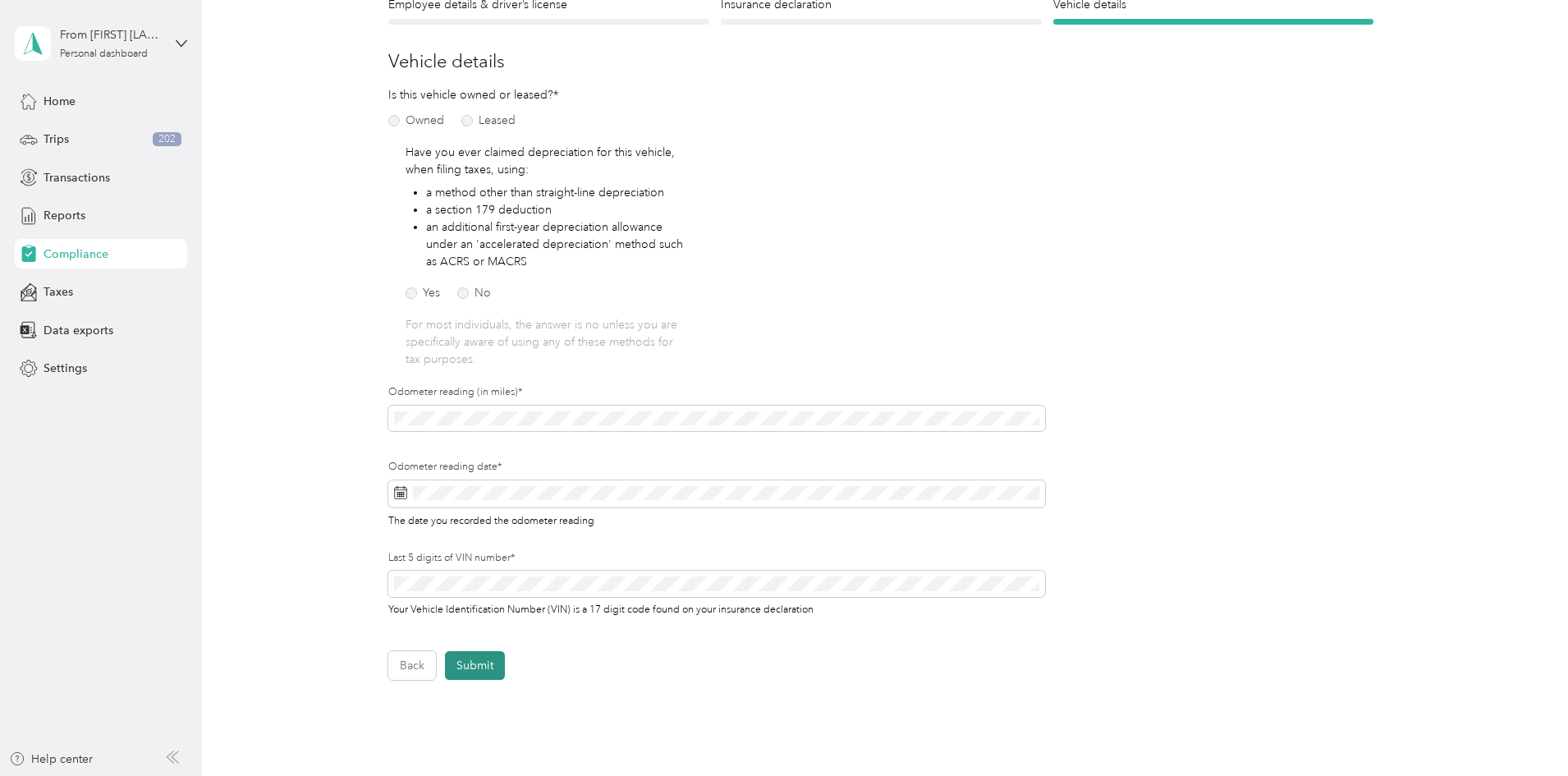 click on "Submit" at bounding box center (475, 665) 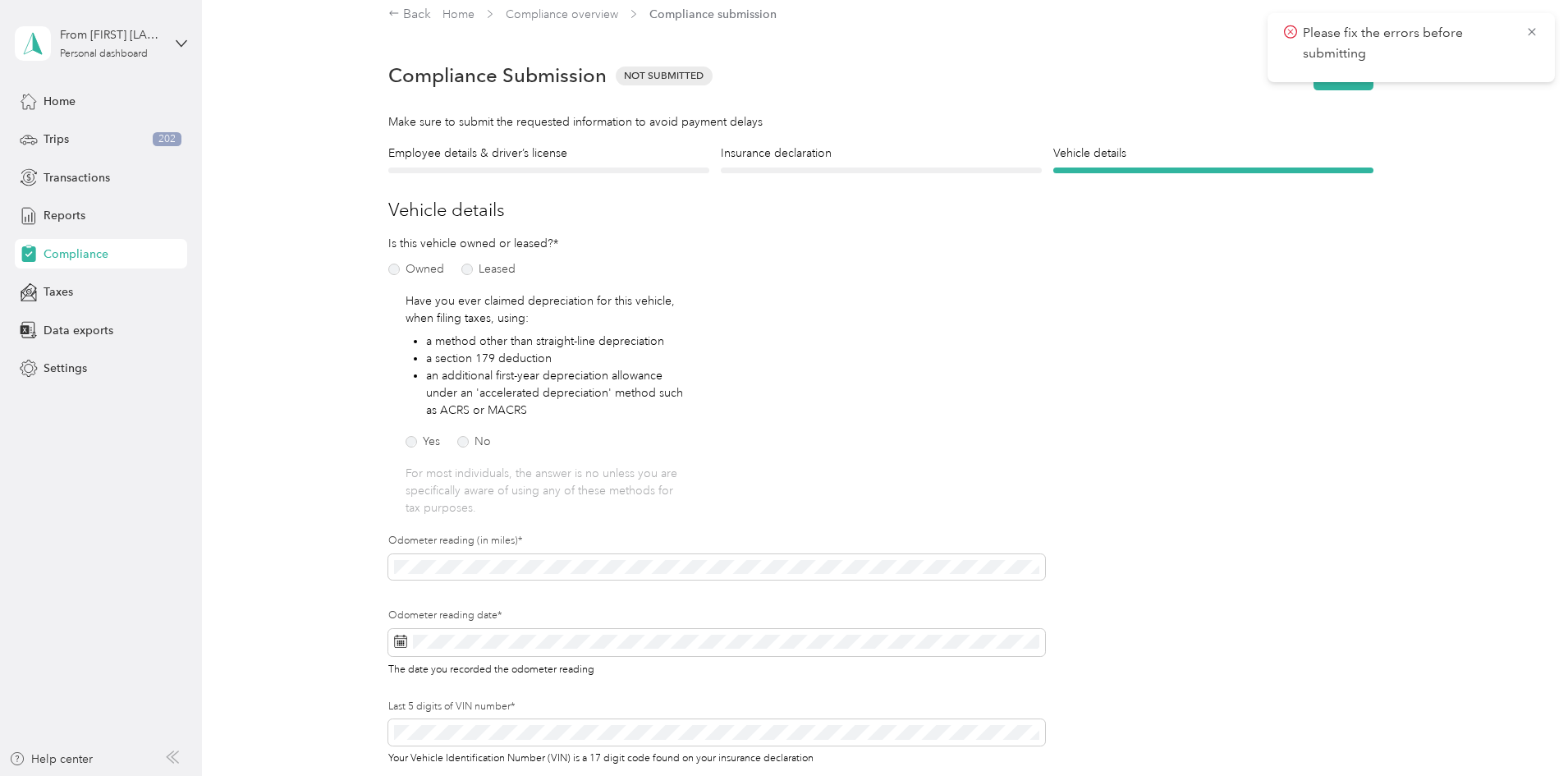 scroll, scrollTop: 0, scrollLeft: 0, axis: both 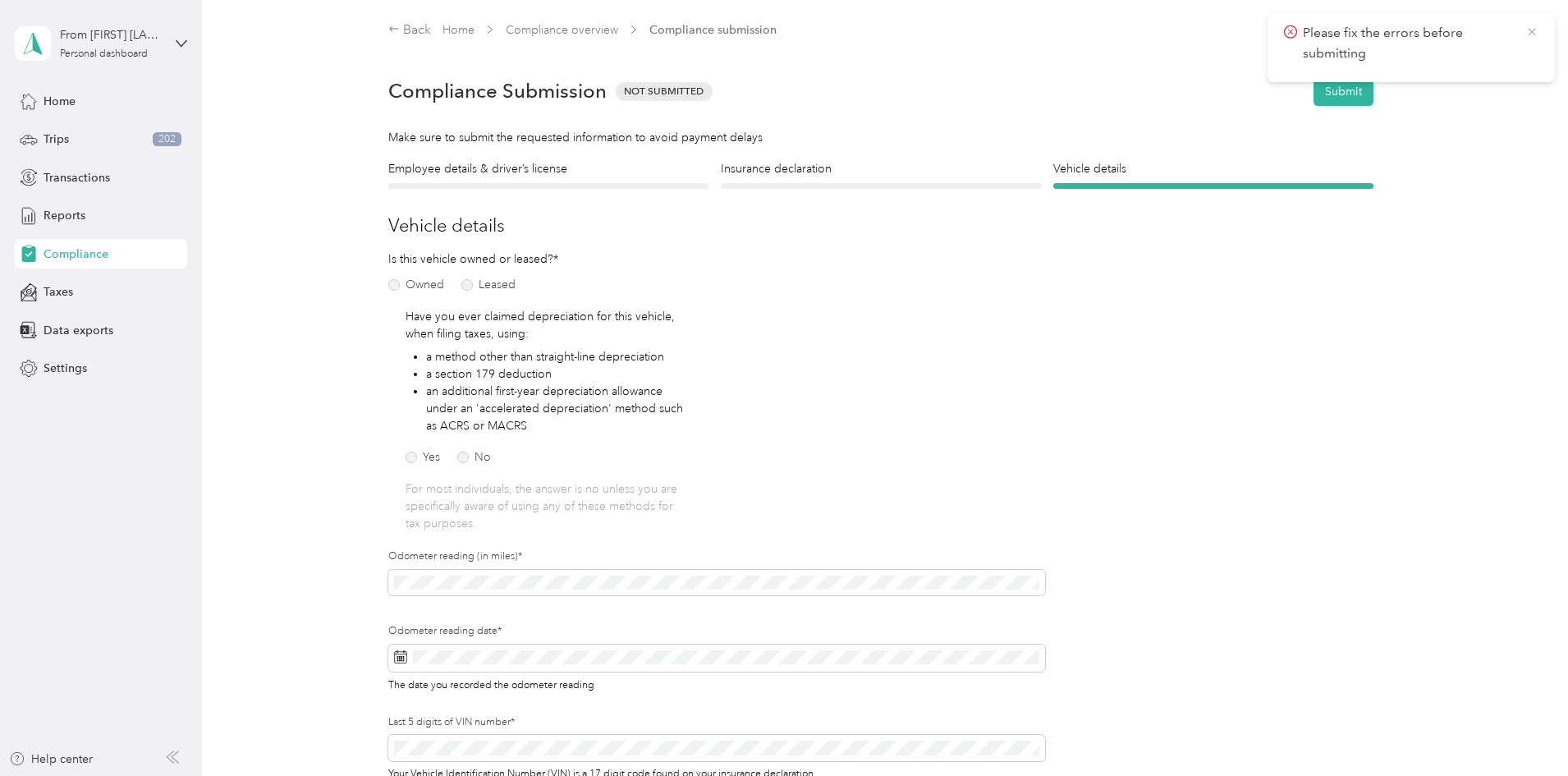 click 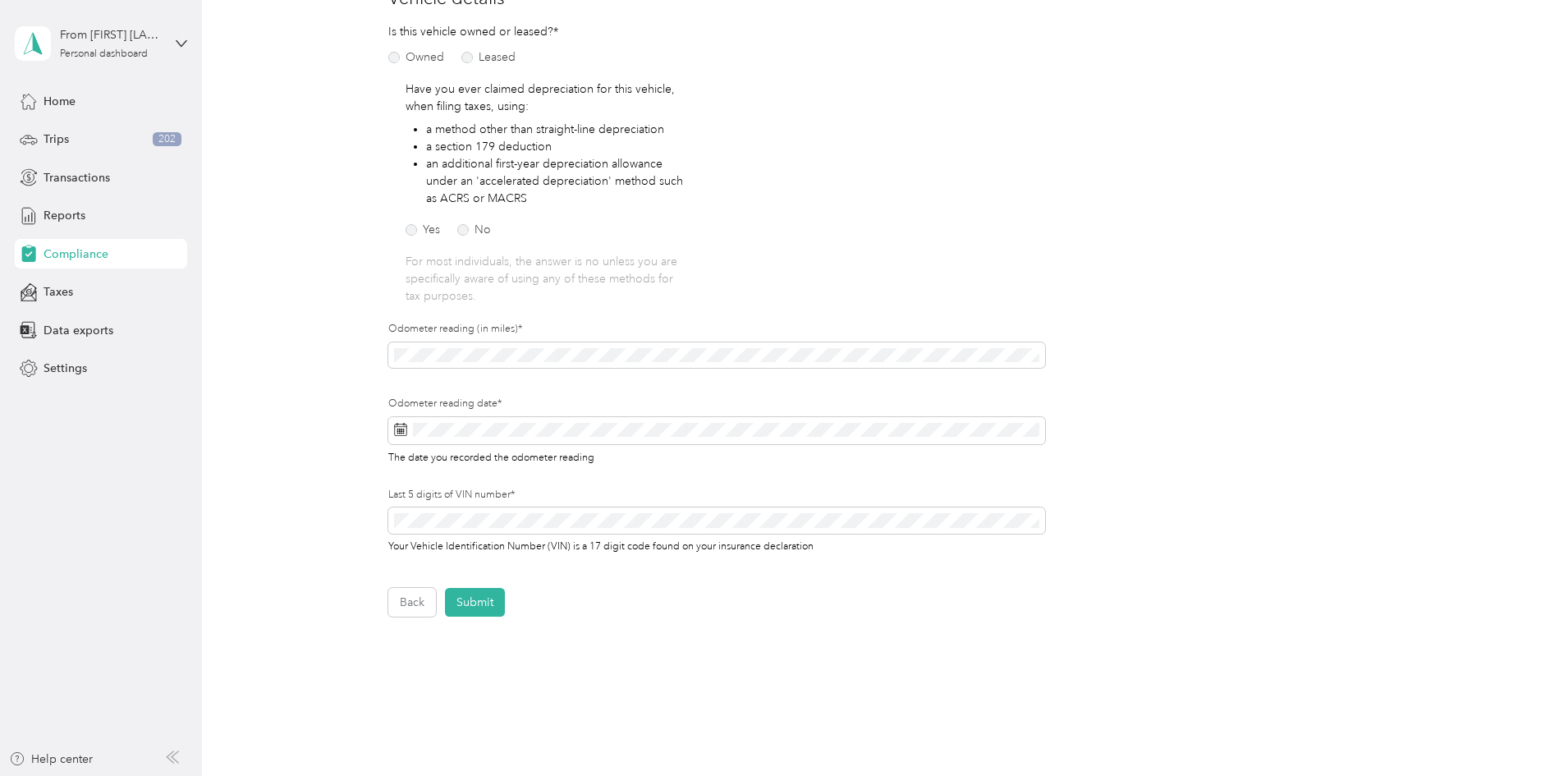 scroll, scrollTop: 0, scrollLeft: 0, axis: both 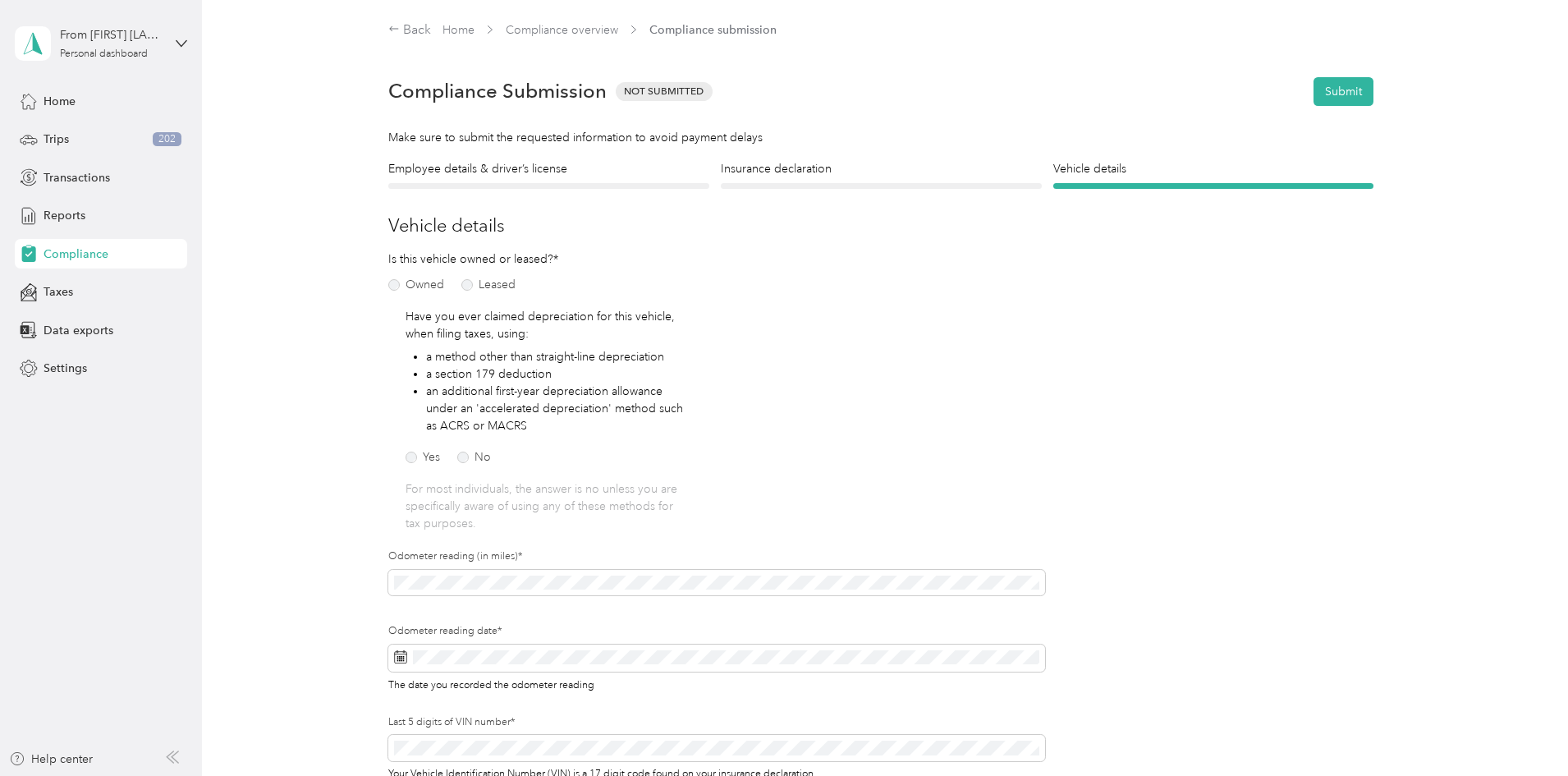 click at bounding box center (881, 186) 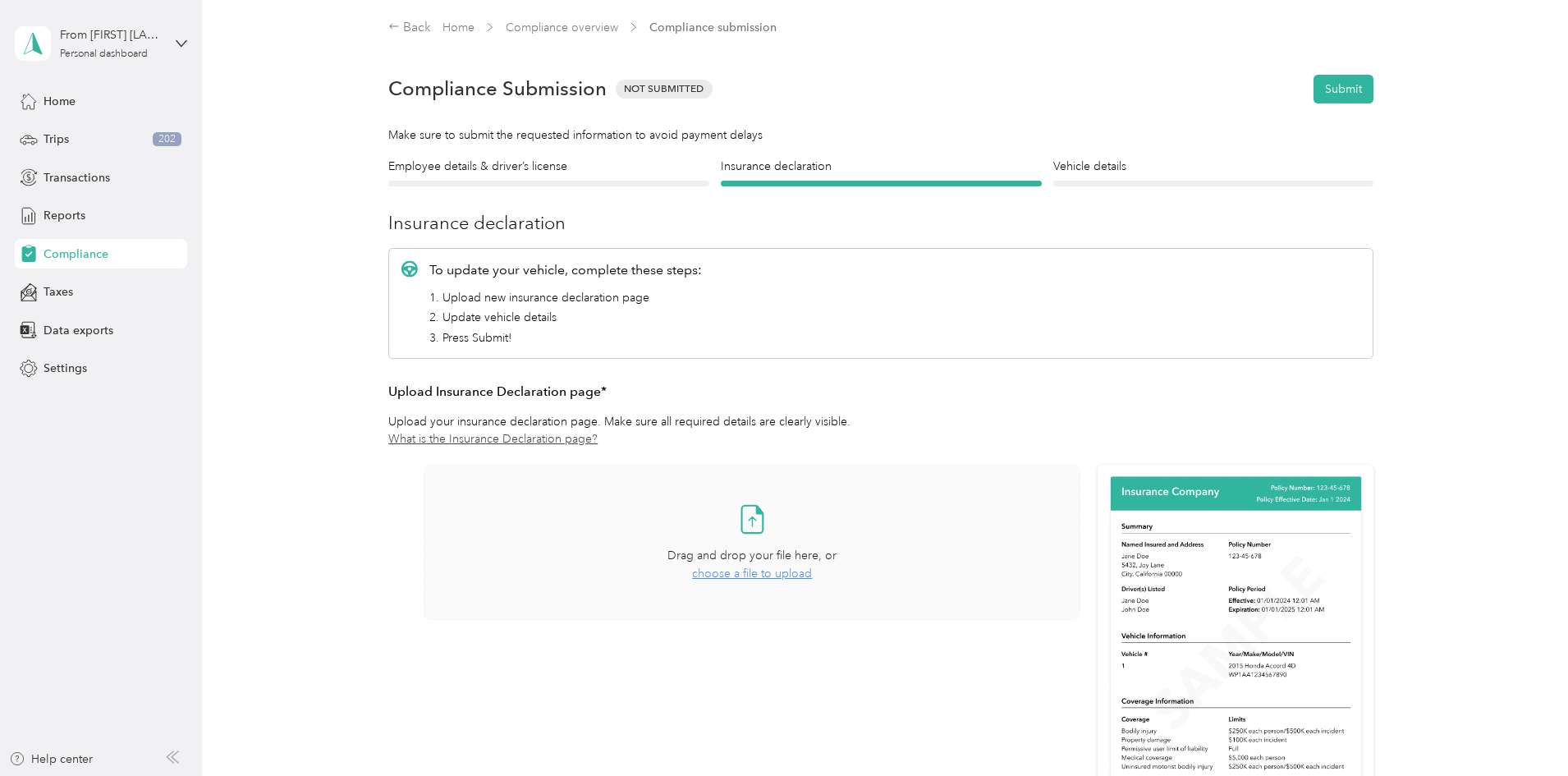 scroll, scrollTop: 0, scrollLeft: 0, axis: both 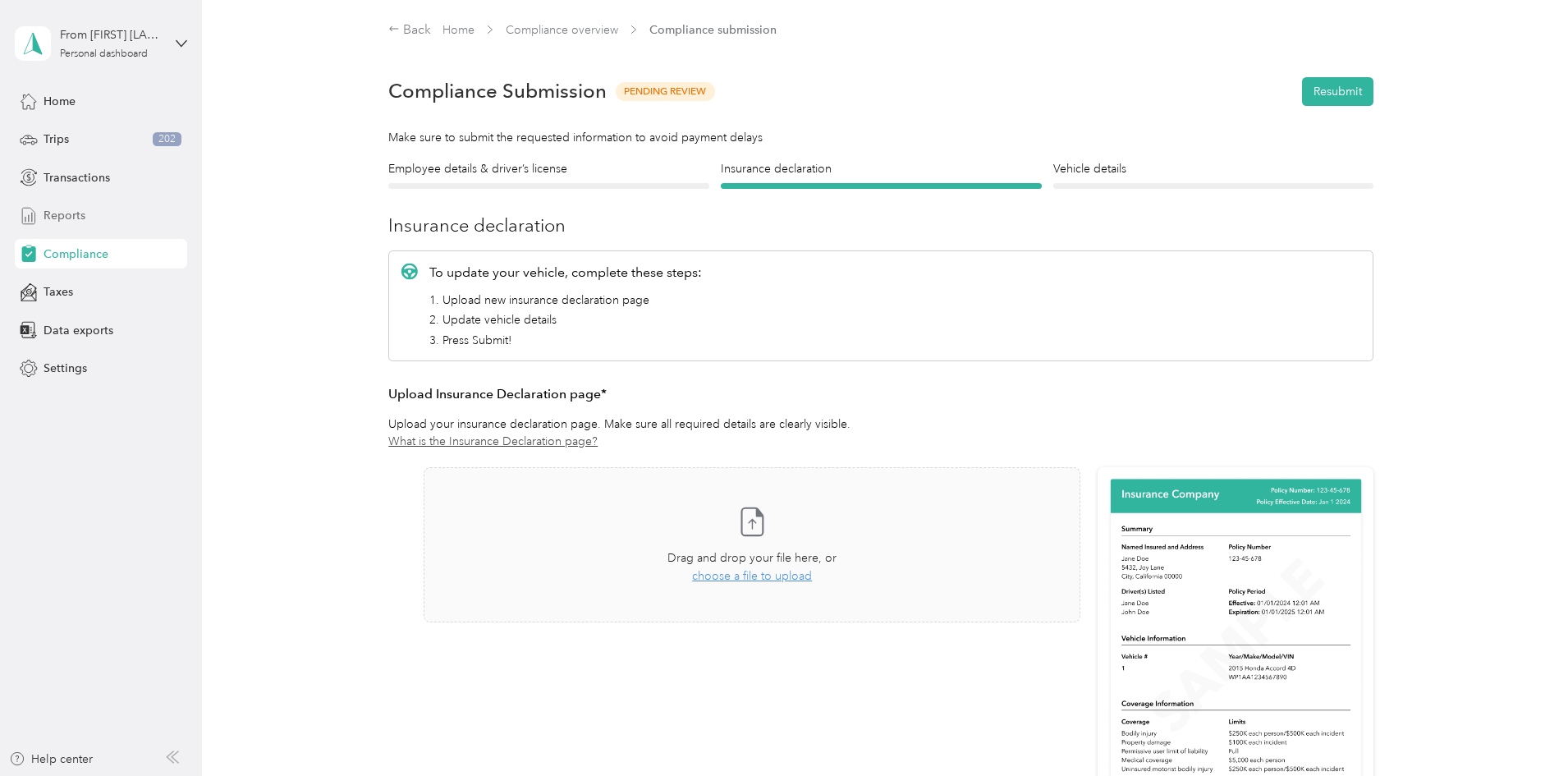 click on "Reports" at bounding box center [64, 215] 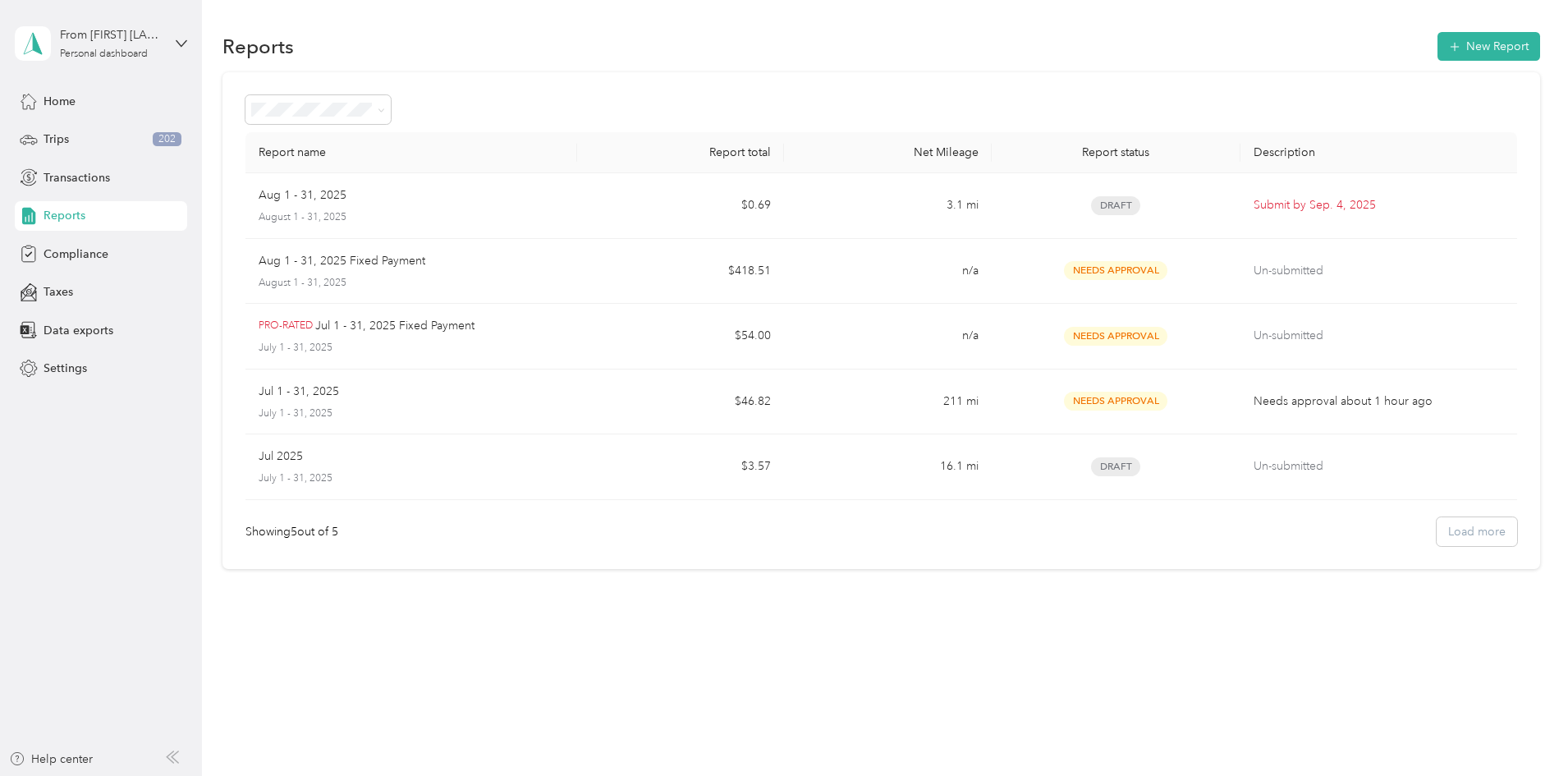 click on "Report name Report total Net Mileage Report status Description           [DATE] [DATE] $[PRICE] [MILEAGE] Draft Submit  by   [DATE] [DATE] Fixed Payment [DATE] $[PRICE] n/a Needs Approval Un-submitted PRO-RATED [DATE] Fixed Payment [DATE] $[PRICE] n/a Needs Approval Un-submitted [DATE] [DATE] $[PRICE] [MILEAGE] Needs Approval Needs approval [TIME] [DATE] [DATE] $[PRICE] [MILEAGE] Draft Un-submitted Showing  5  out of   5 Load more" at bounding box center [881, 320] 